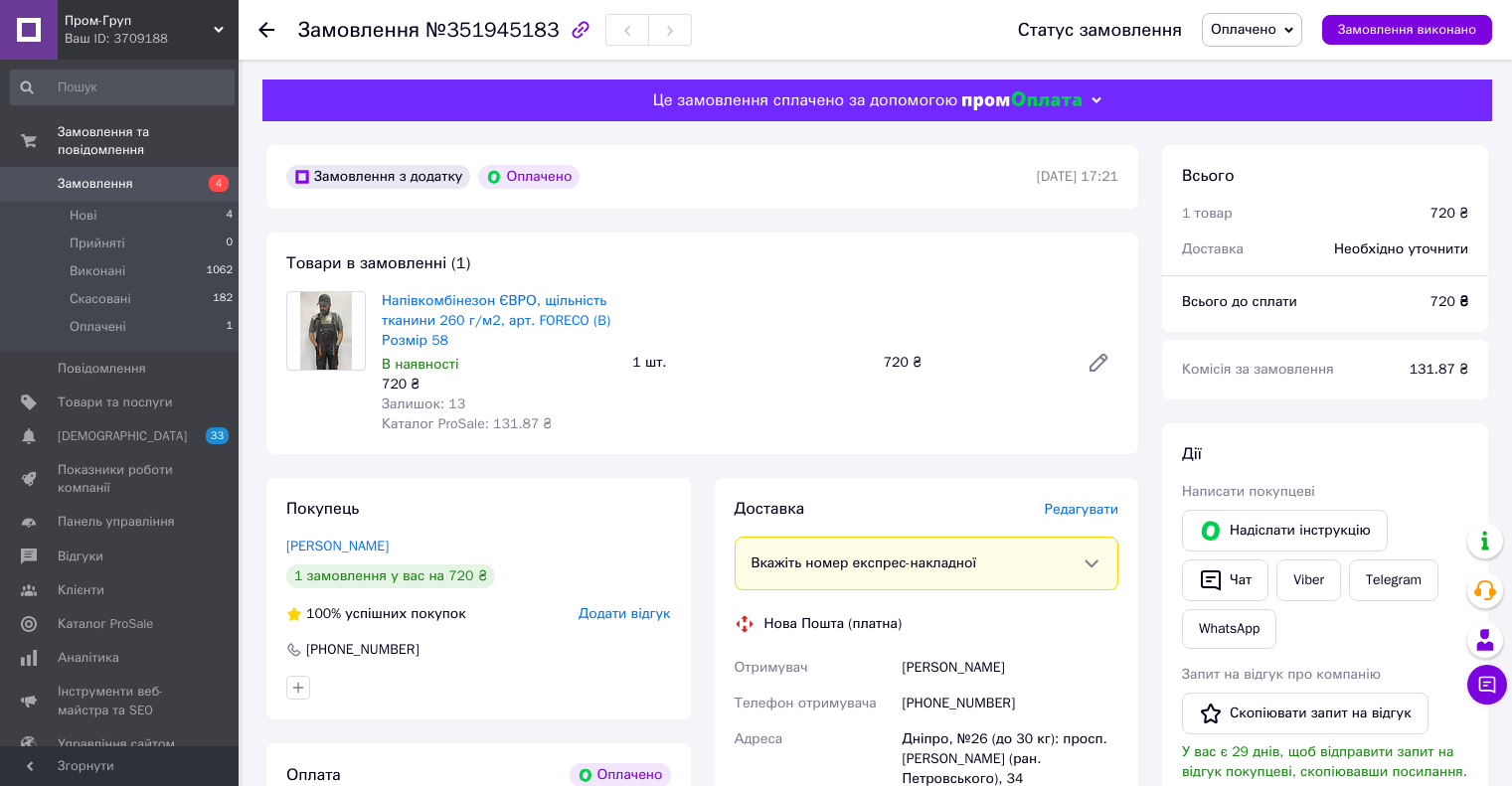 scroll, scrollTop: 0, scrollLeft: 0, axis: both 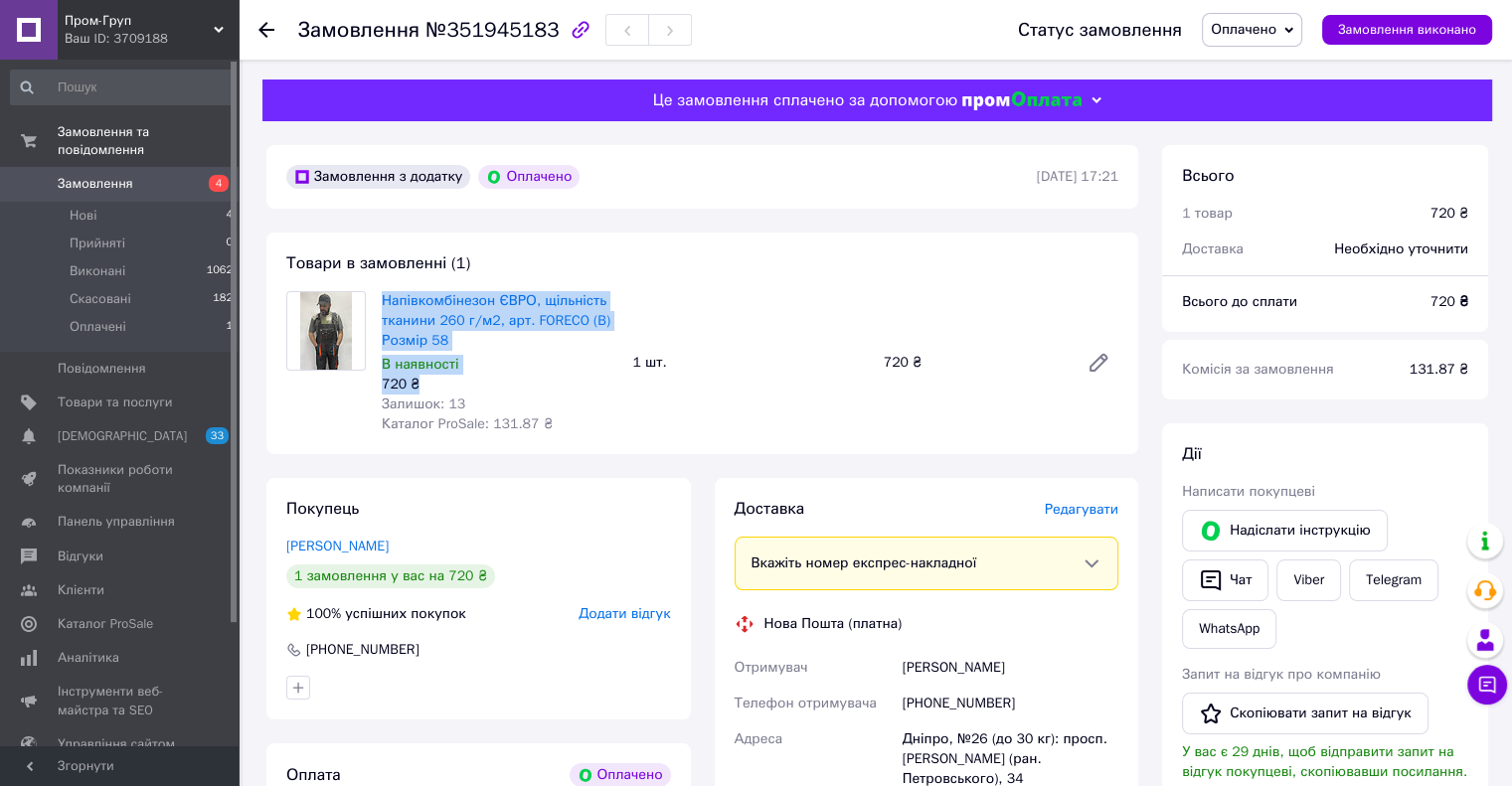 drag, startPoint x: 379, startPoint y: 292, endPoint x: 499, endPoint y: 385, distance: 151.81897 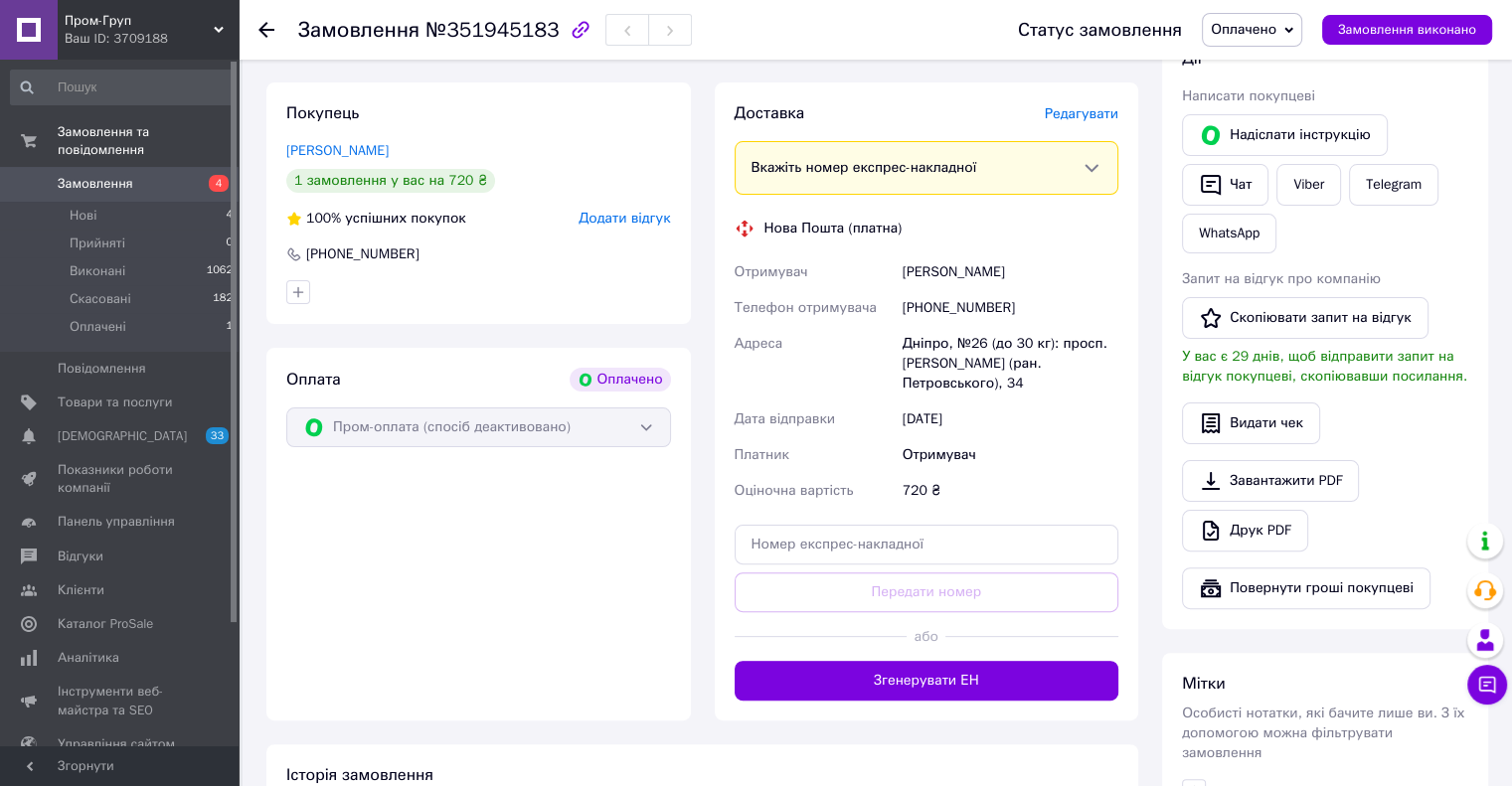 scroll, scrollTop: 397, scrollLeft: 0, axis: vertical 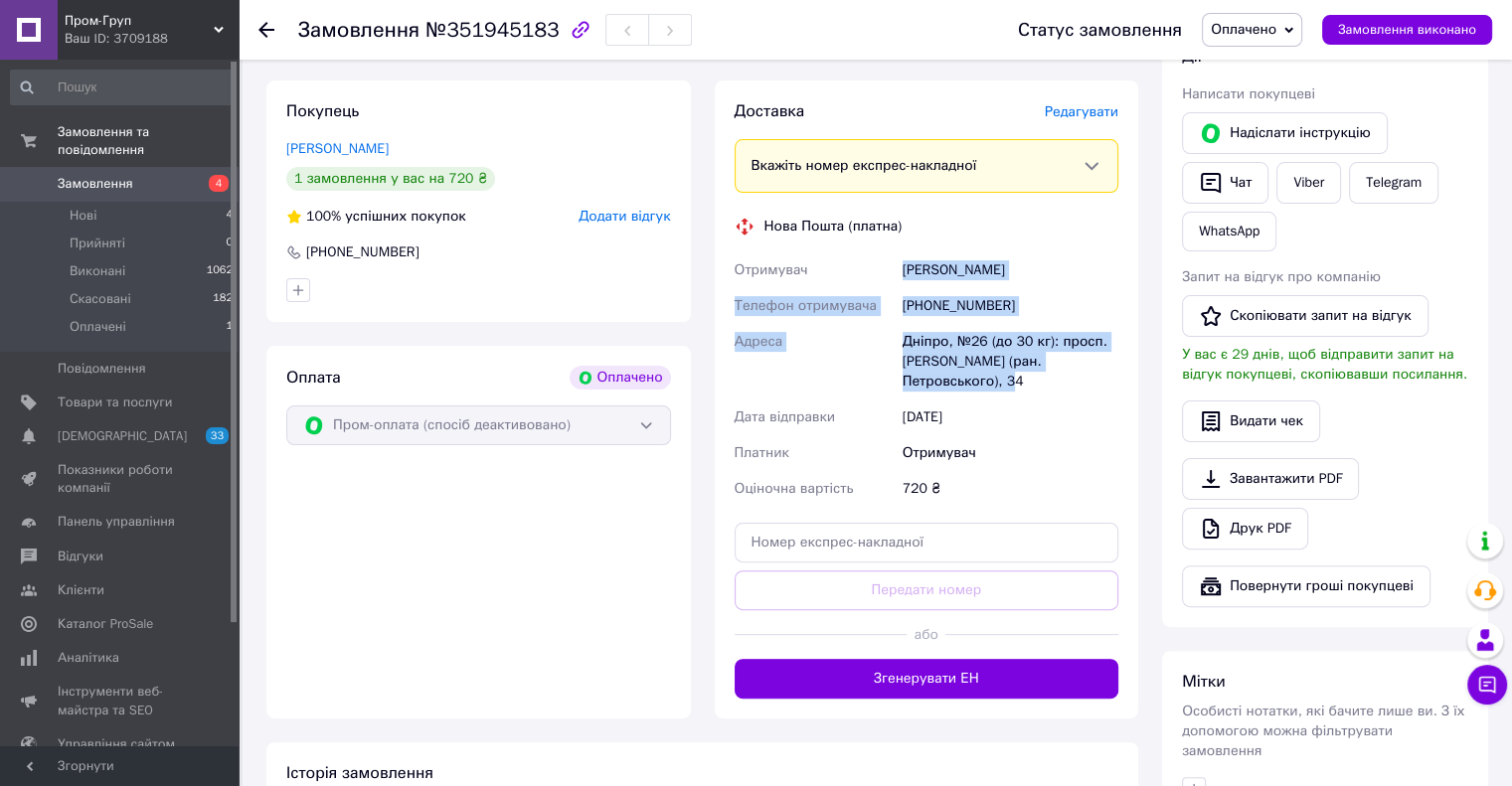 drag, startPoint x: 903, startPoint y: 269, endPoint x: 1033, endPoint y: 389, distance: 176.91806 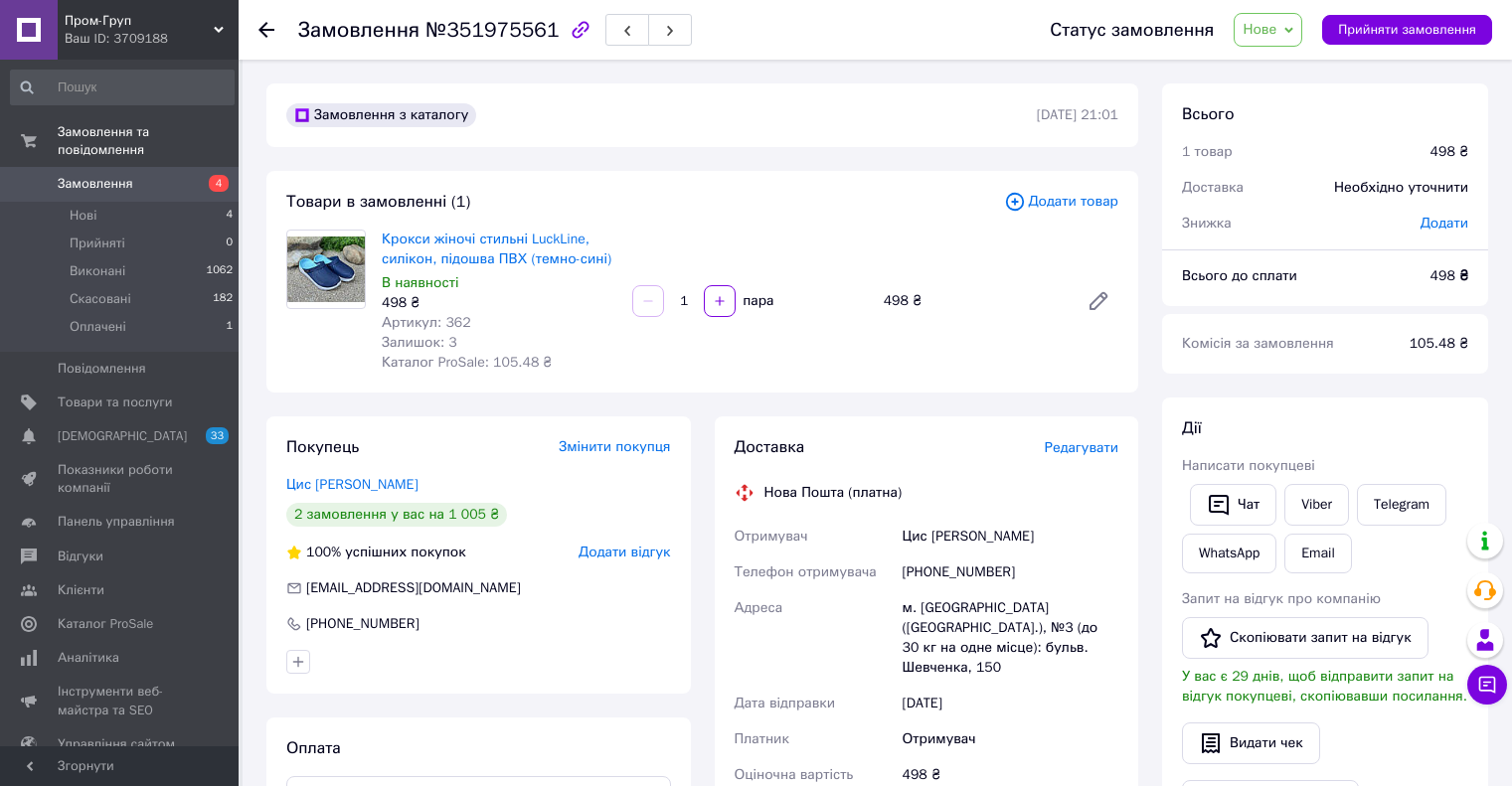 scroll, scrollTop: 0, scrollLeft: 0, axis: both 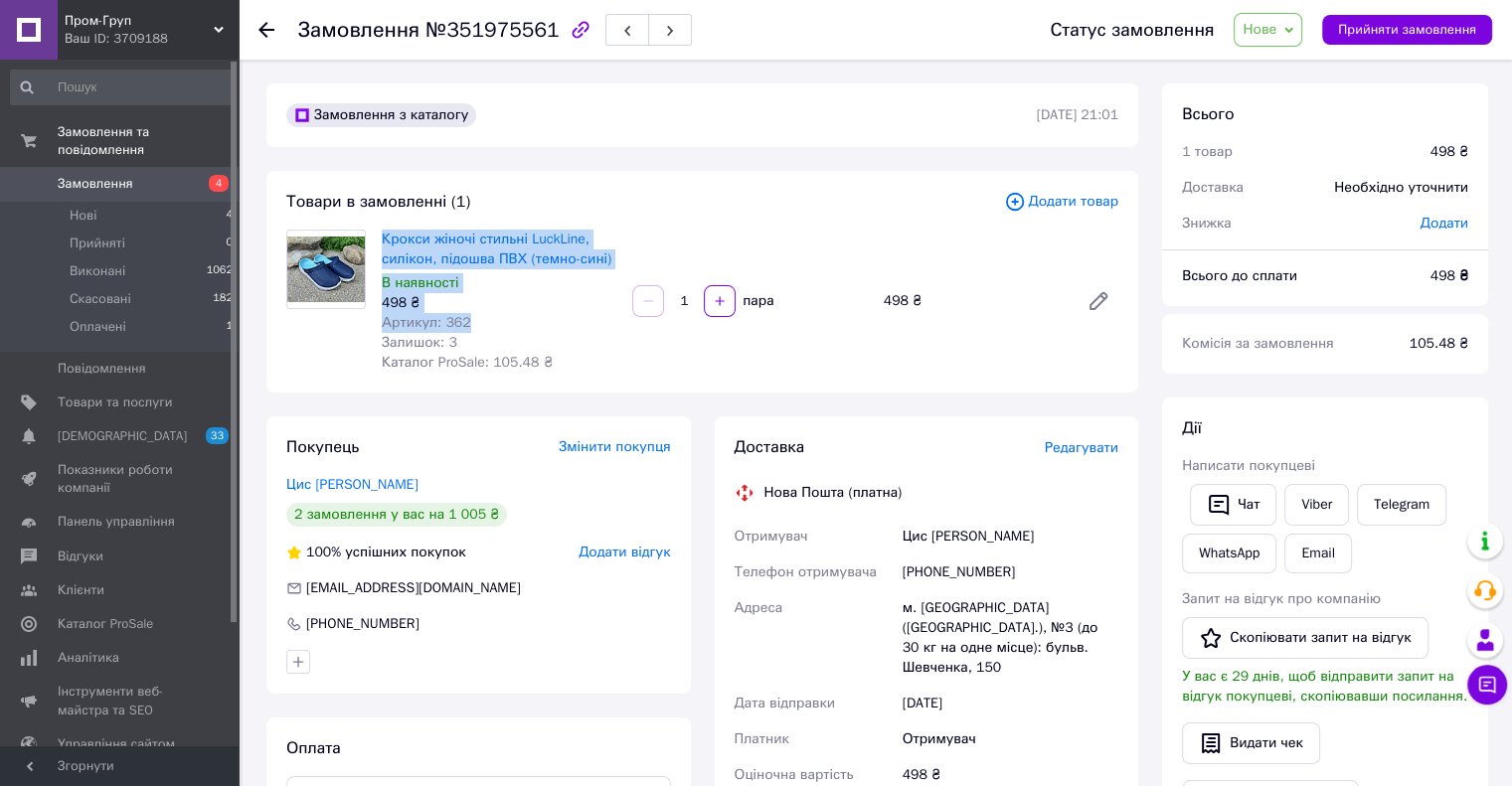 drag, startPoint x: 381, startPoint y: 219, endPoint x: 486, endPoint y: 313, distance: 140.92906 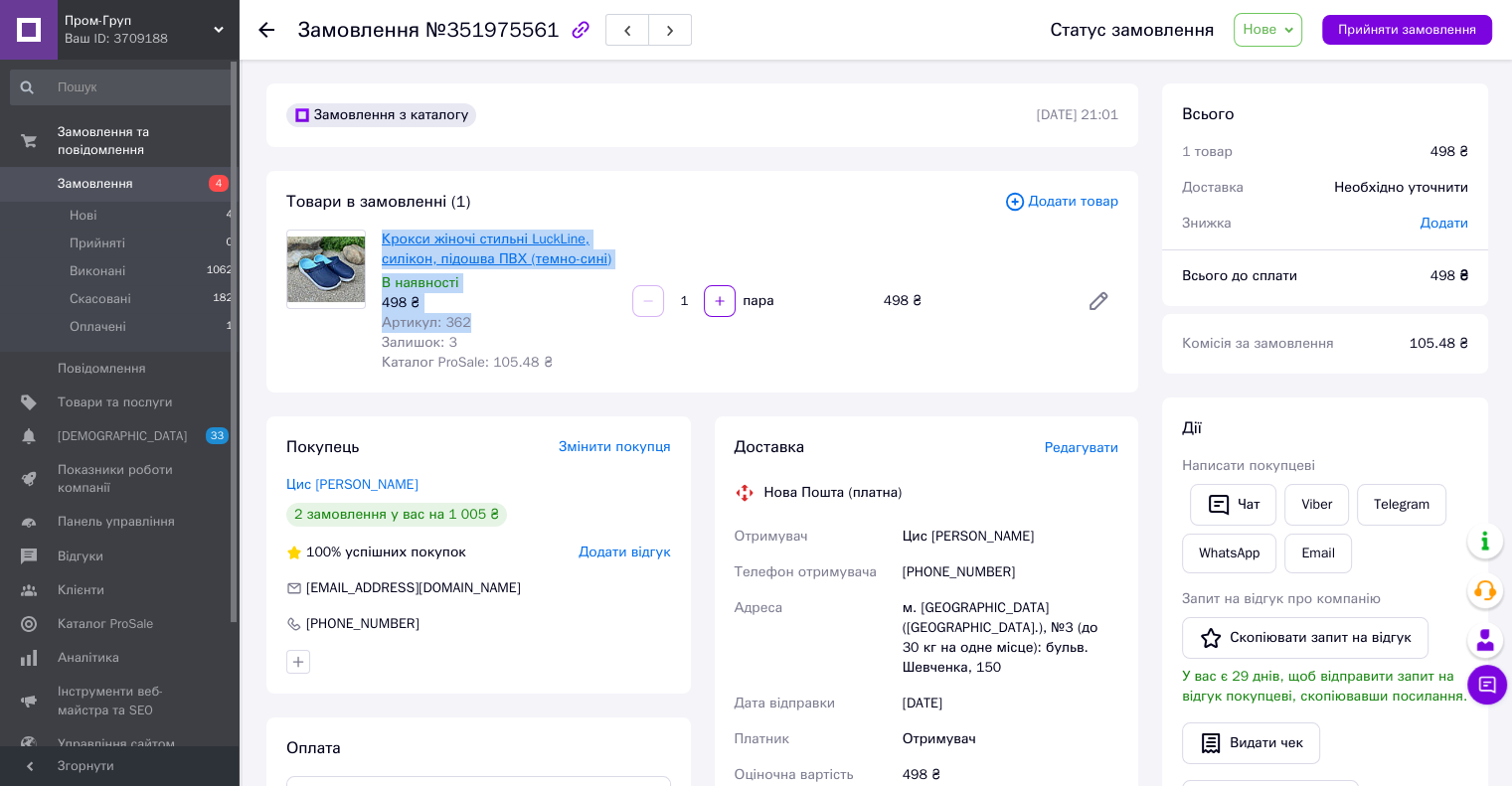 copy on "Крокси жіночі стильні LuckLine, силікон, підошва ПВХ  (темно-сині) В наявності 498 ₴ Артикул: 362" 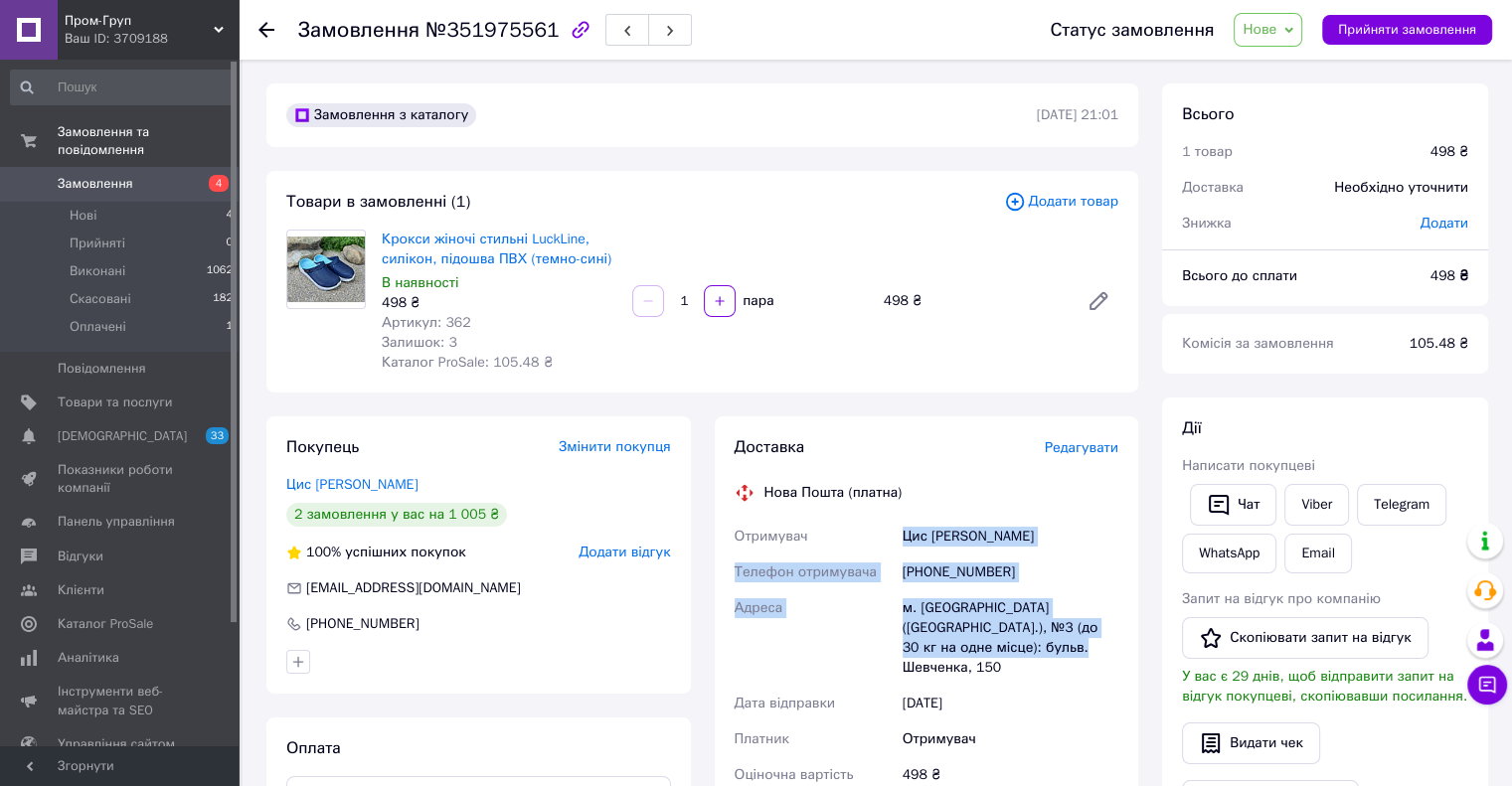 drag, startPoint x: 934, startPoint y: 545, endPoint x: 1087, endPoint y: 649, distance: 185 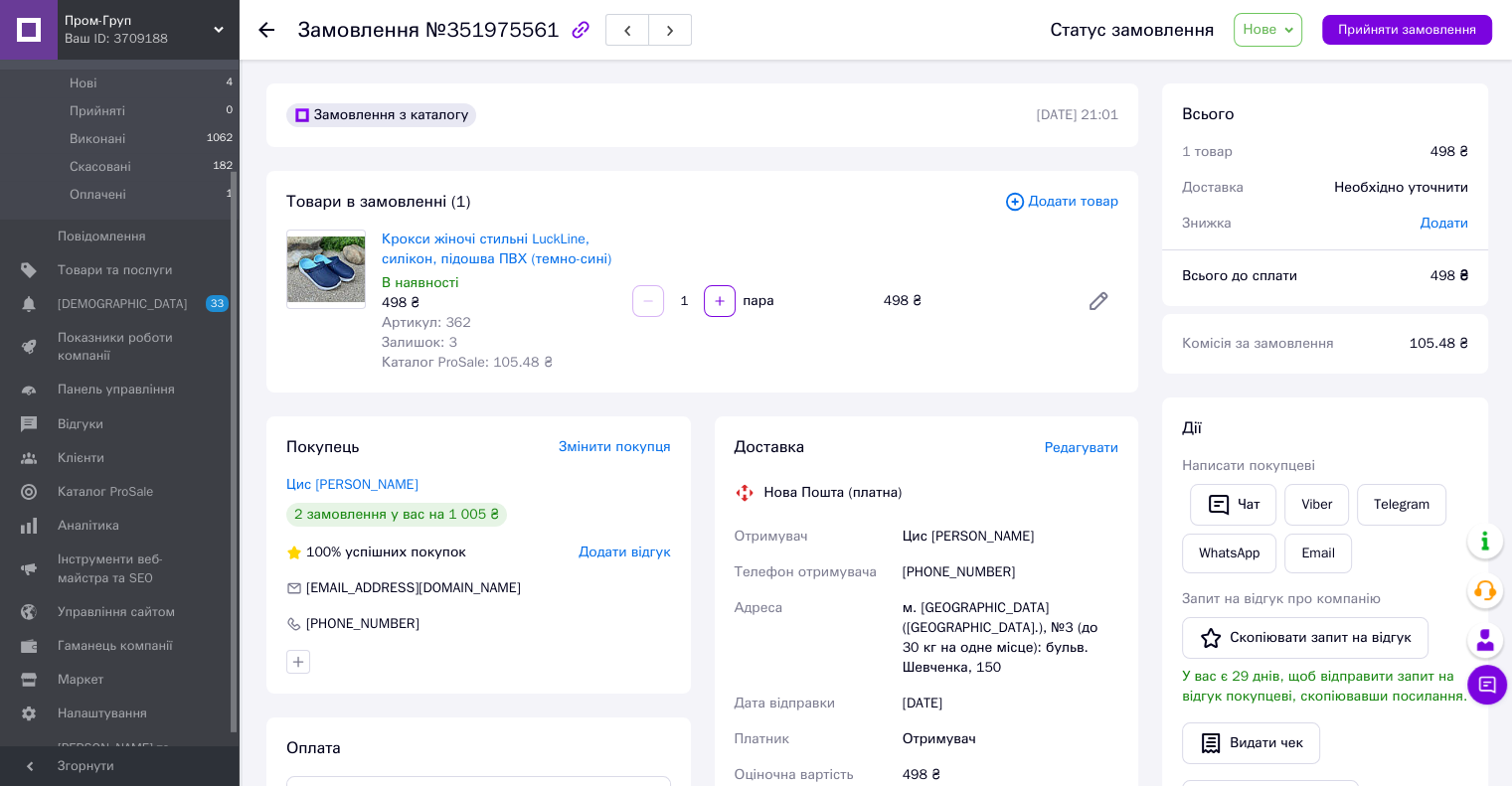 drag, startPoint x: 235, startPoint y: 586, endPoint x: 236, endPoint y: 674, distance: 88.005682 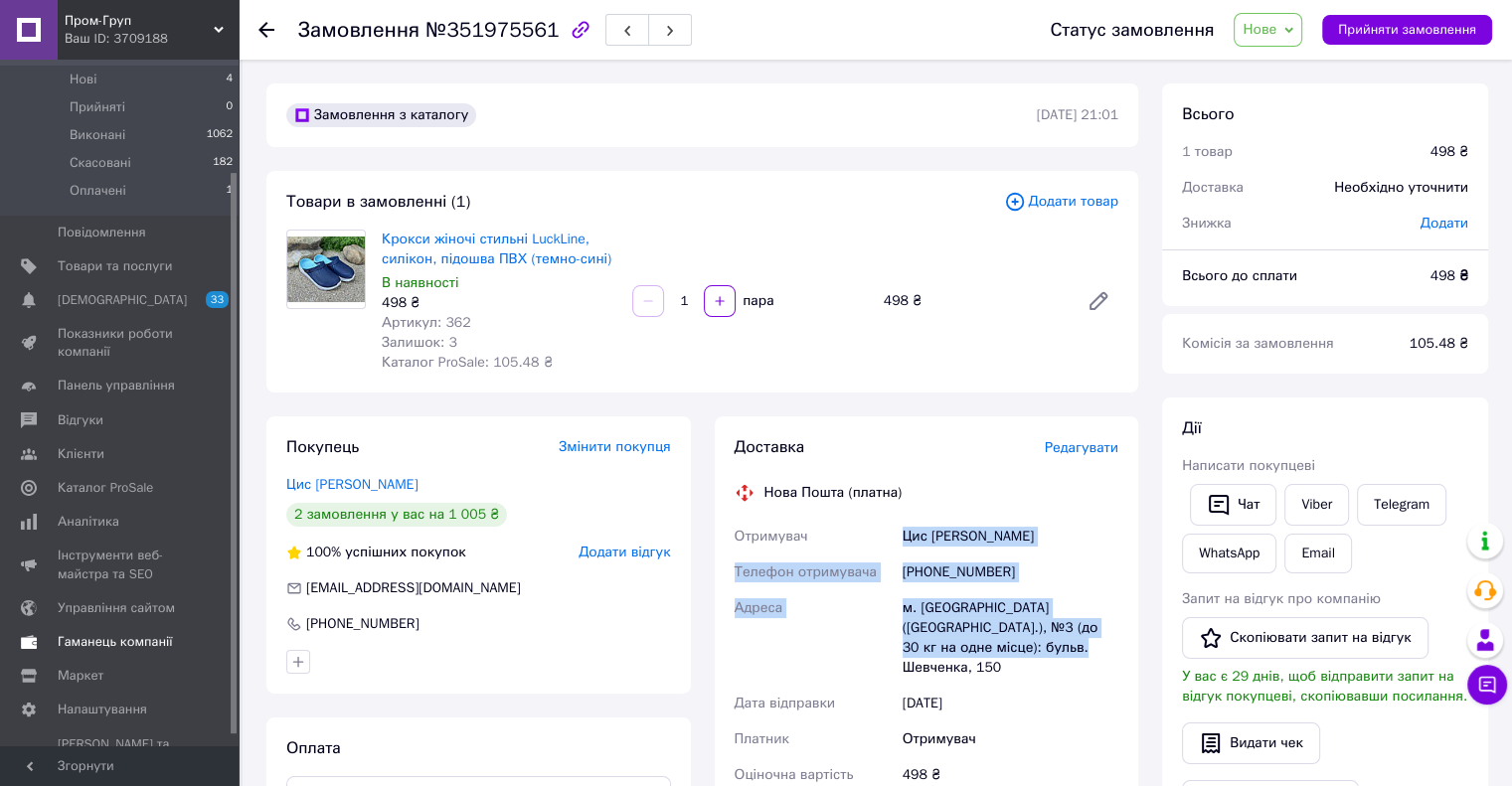 click on "Гаманець компанії" at bounding box center (115, 642) 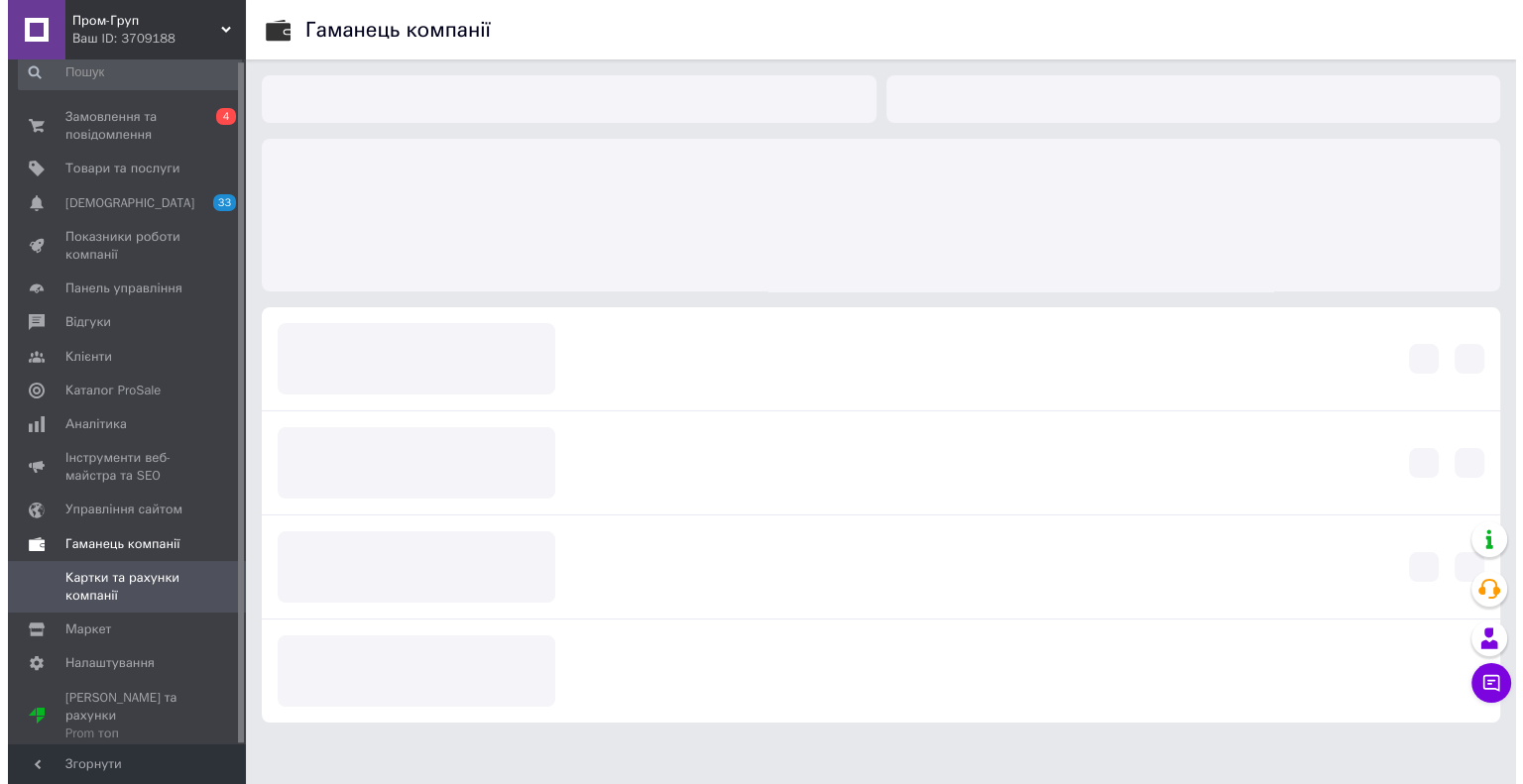 scroll, scrollTop: 2, scrollLeft: 0, axis: vertical 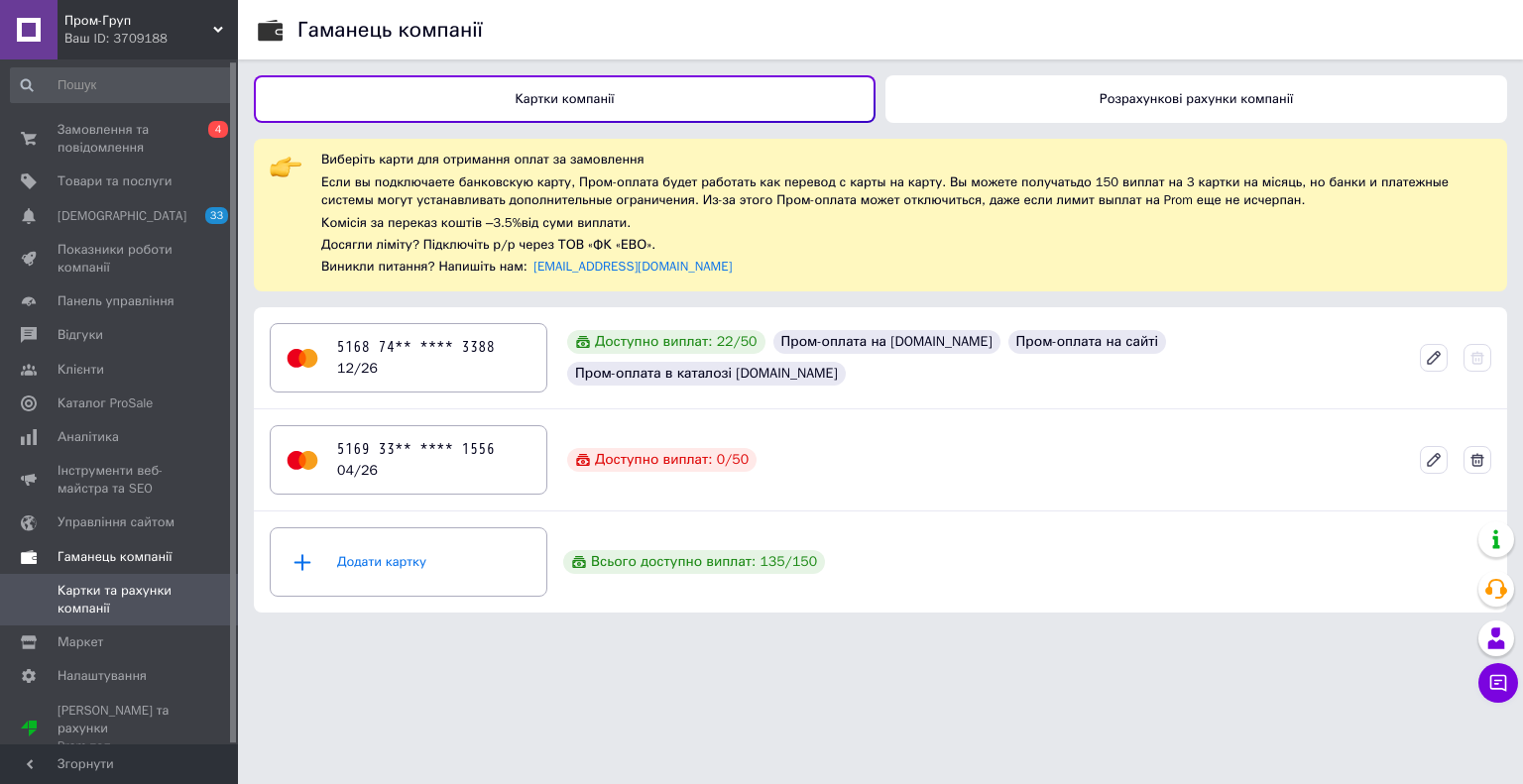 click on "Гаманець компанії" at bounding box center (115, 557) 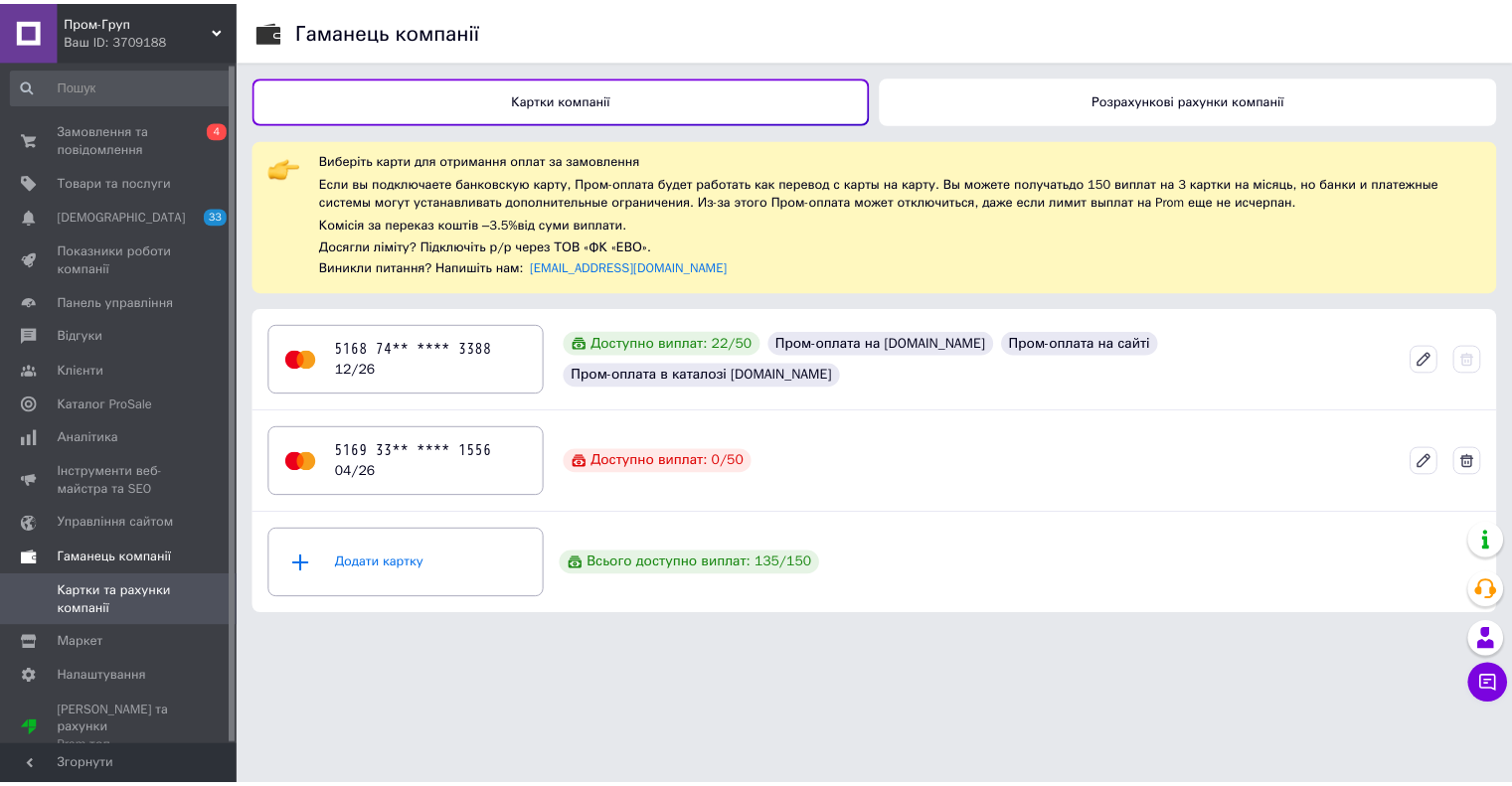 scroll, scrollTop: 0, scrollLeft: 0, axis: both 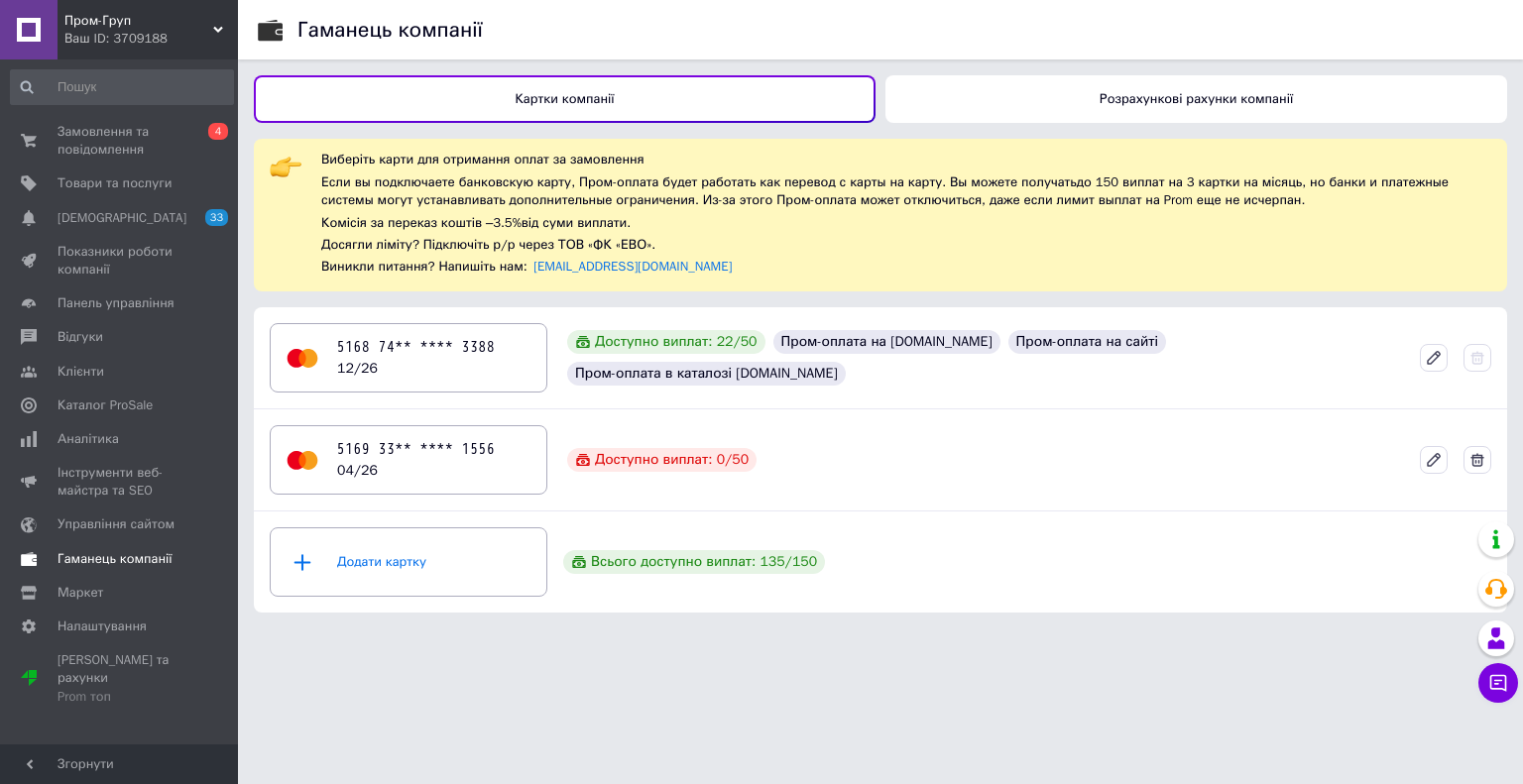 click on "Гаманець компанії" at bounding box center (115, 559) 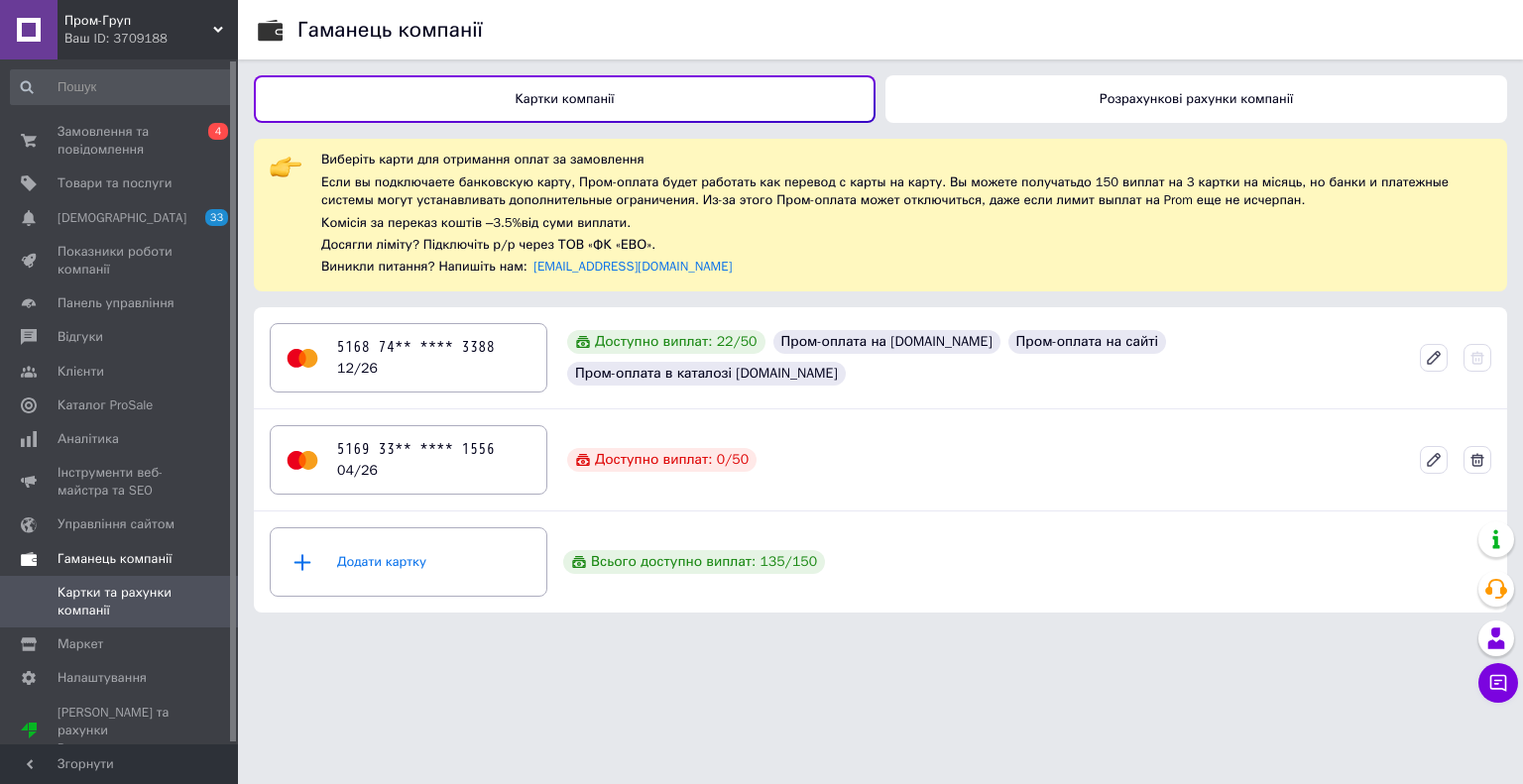 click on "Гаманець компанії" at bounding box center (115, 559) 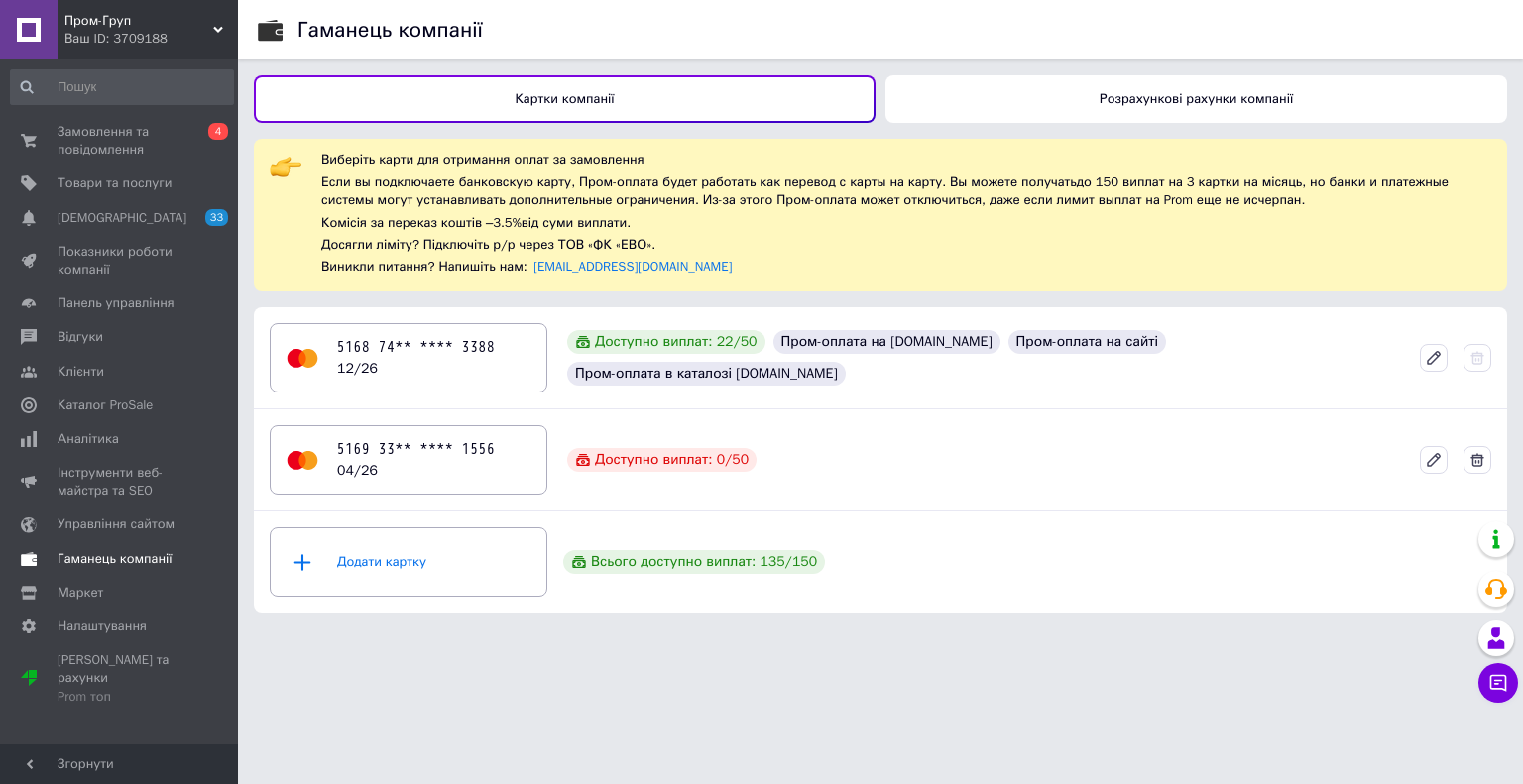 click on "Гаманець компанії" at bounding box center [115, 559] 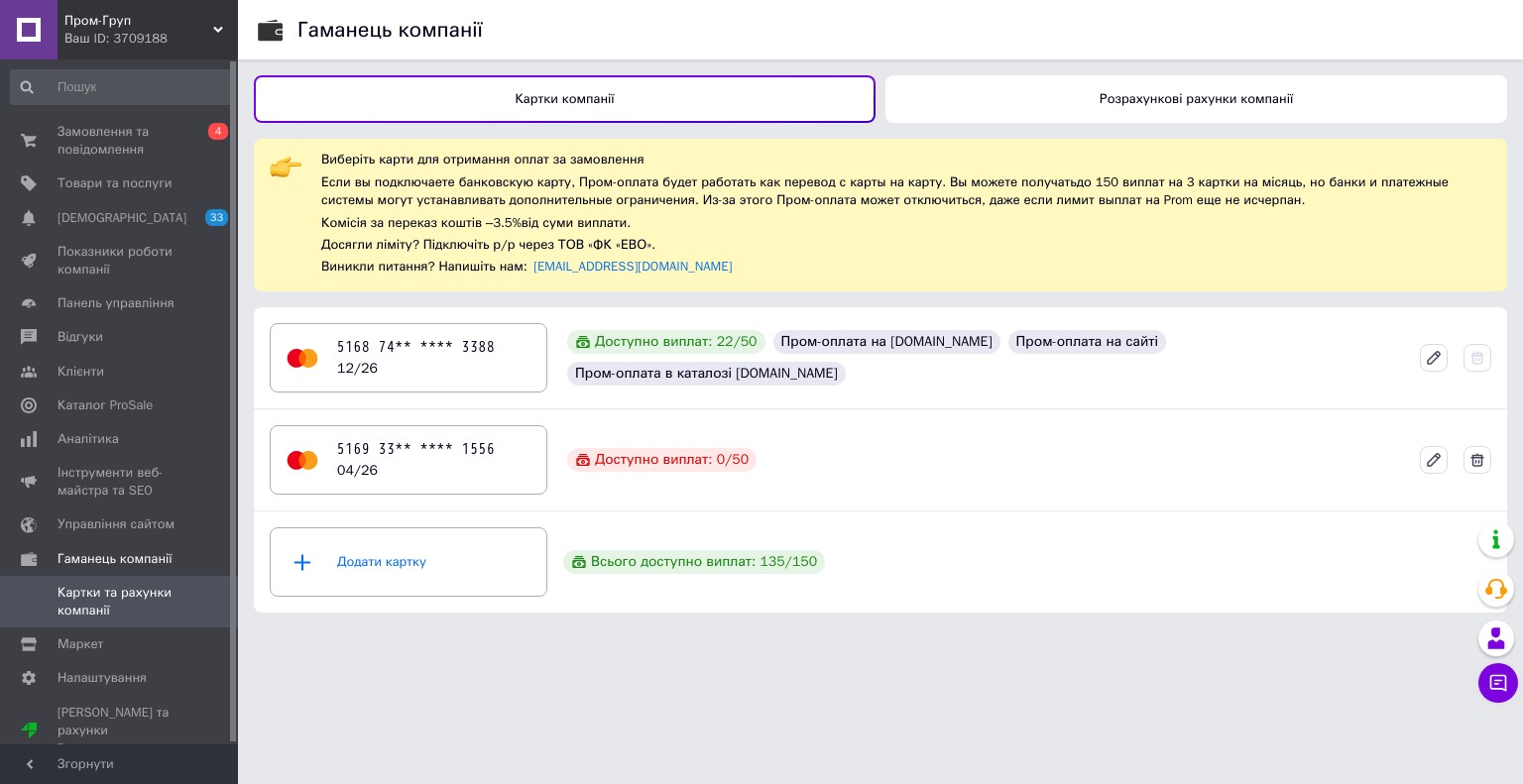 click on "Картки компанії" at bounding box center [564, 98] 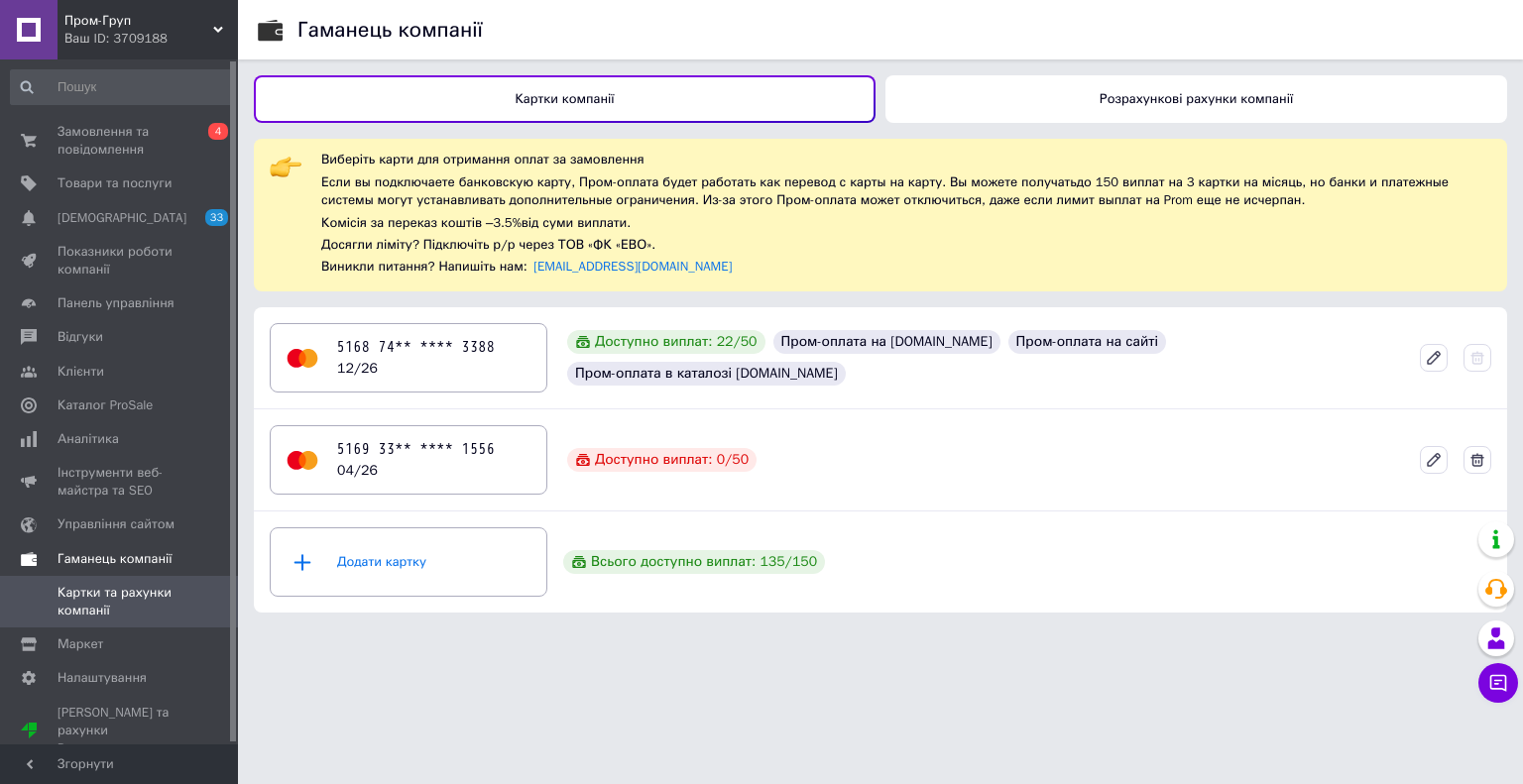 click on "Гаманець компанії" at bounding box center [115, 559] 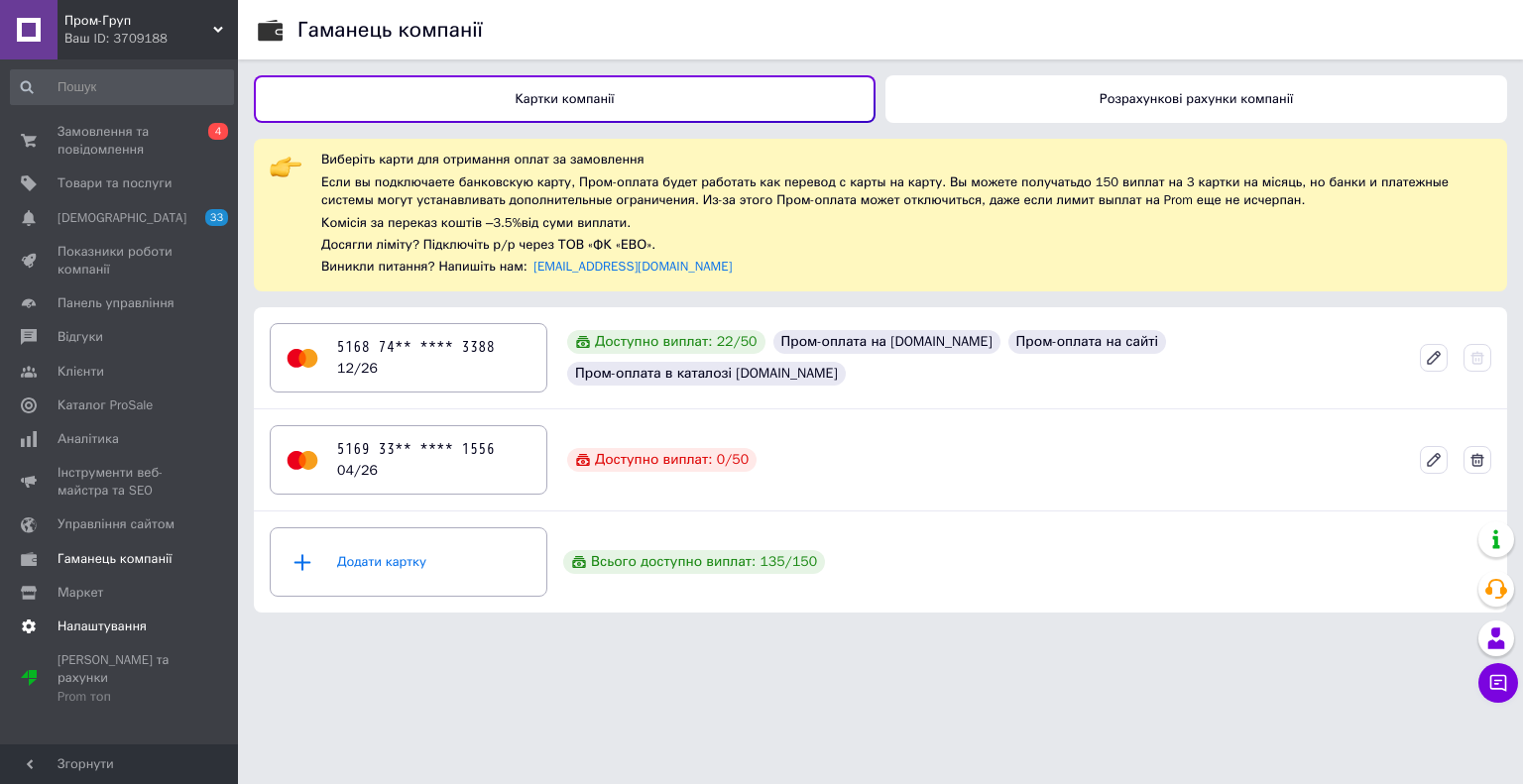 click on "Налаштування" at bounding box center [102, 626] 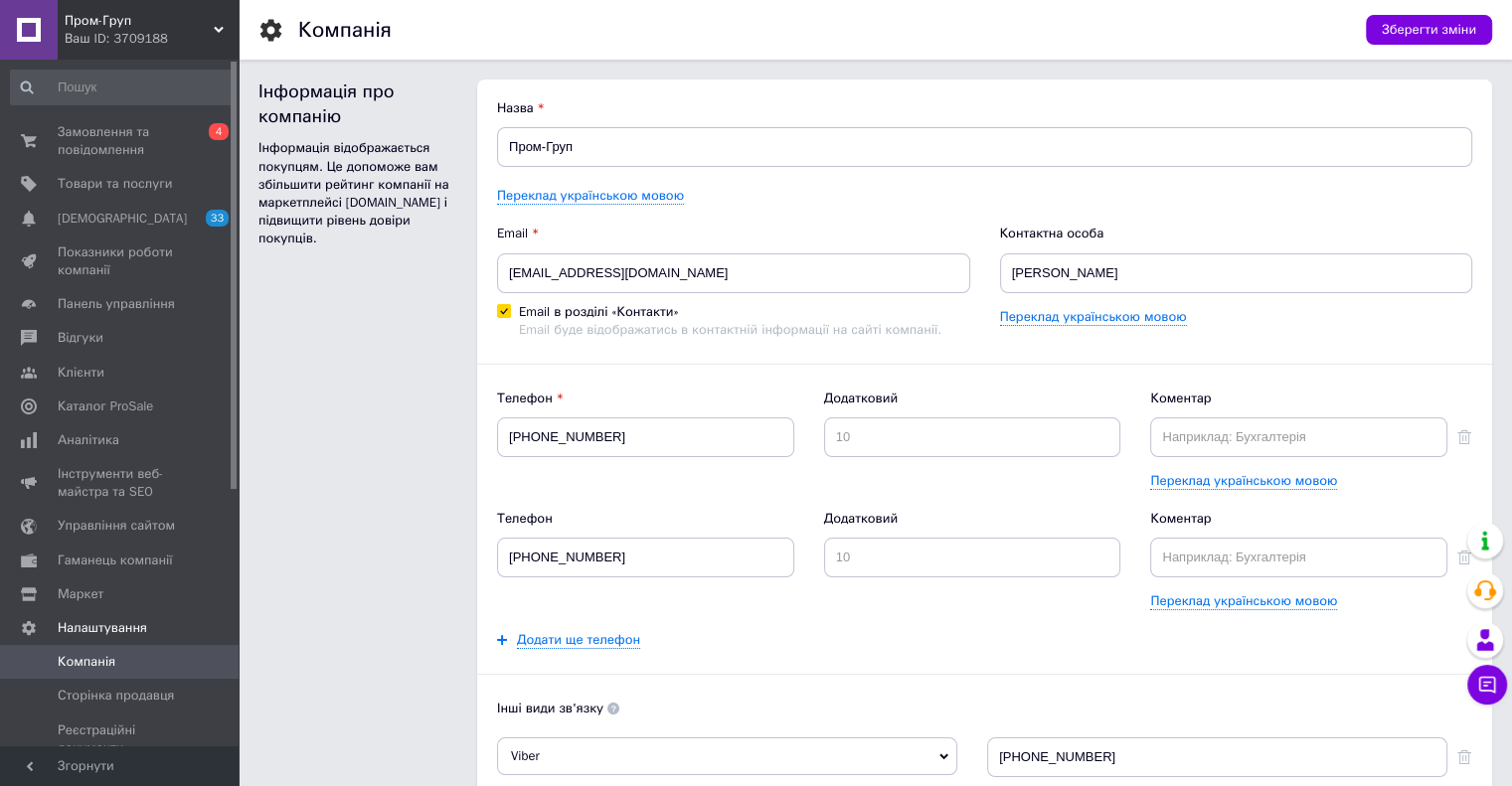 scroll, scrollTop: 0, scrollLeft: 0, axis: both 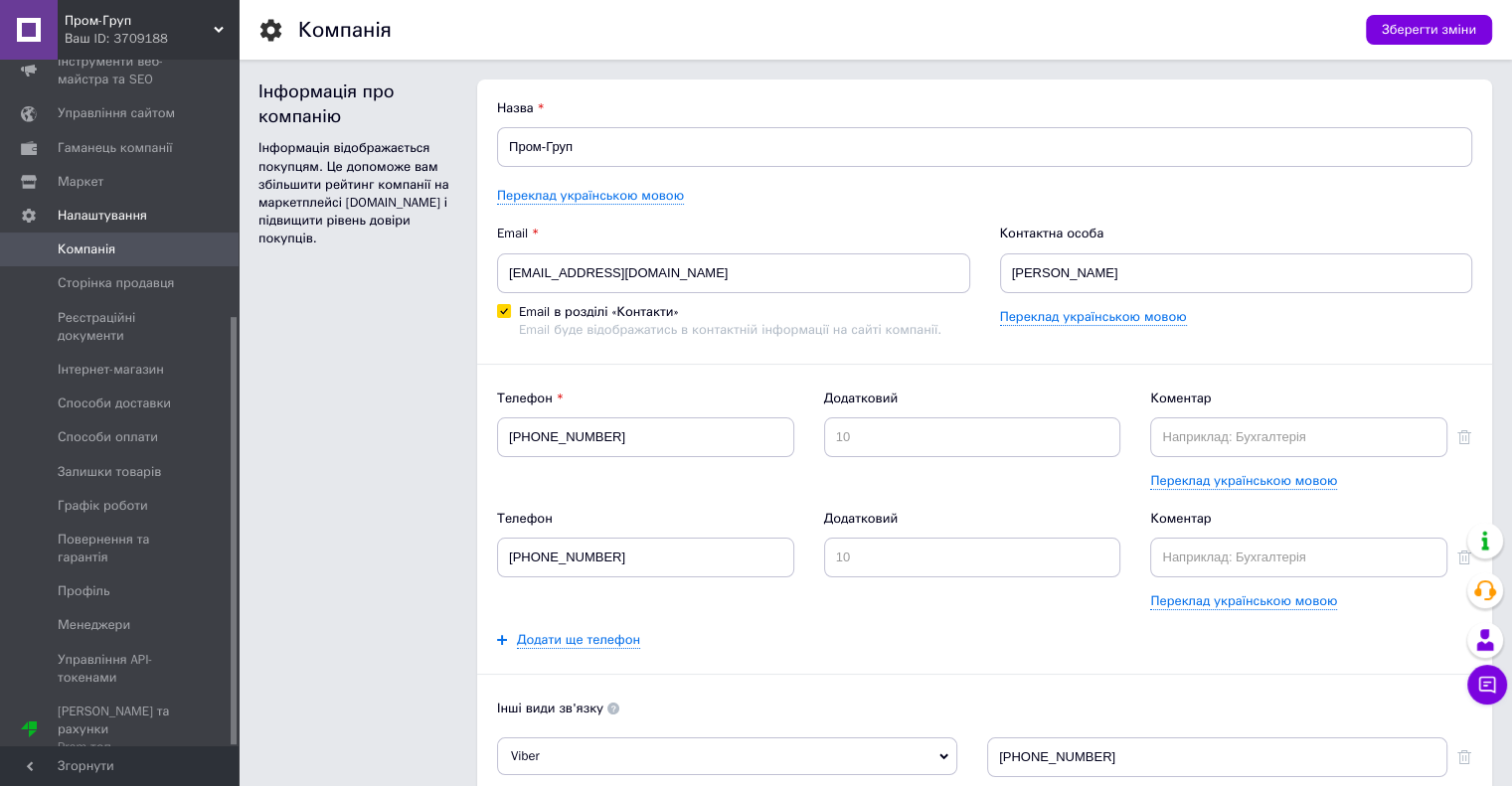 drag, startPoint x: 235, startPoint y: 480, endPoint x: 233, endPoint y: 756, distance: 276.0072 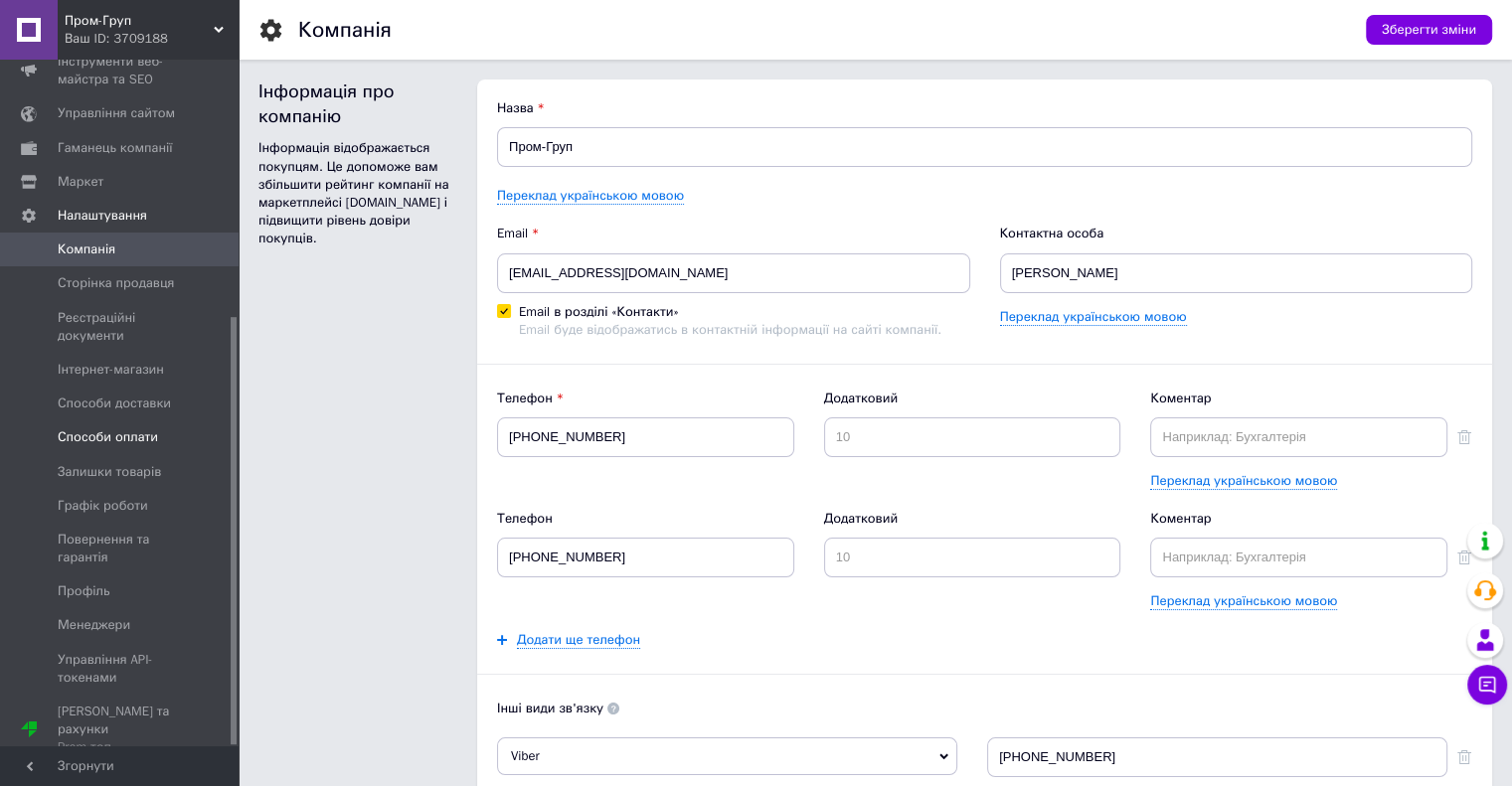click on "Способи оплати" at bounding box center (107, 437) 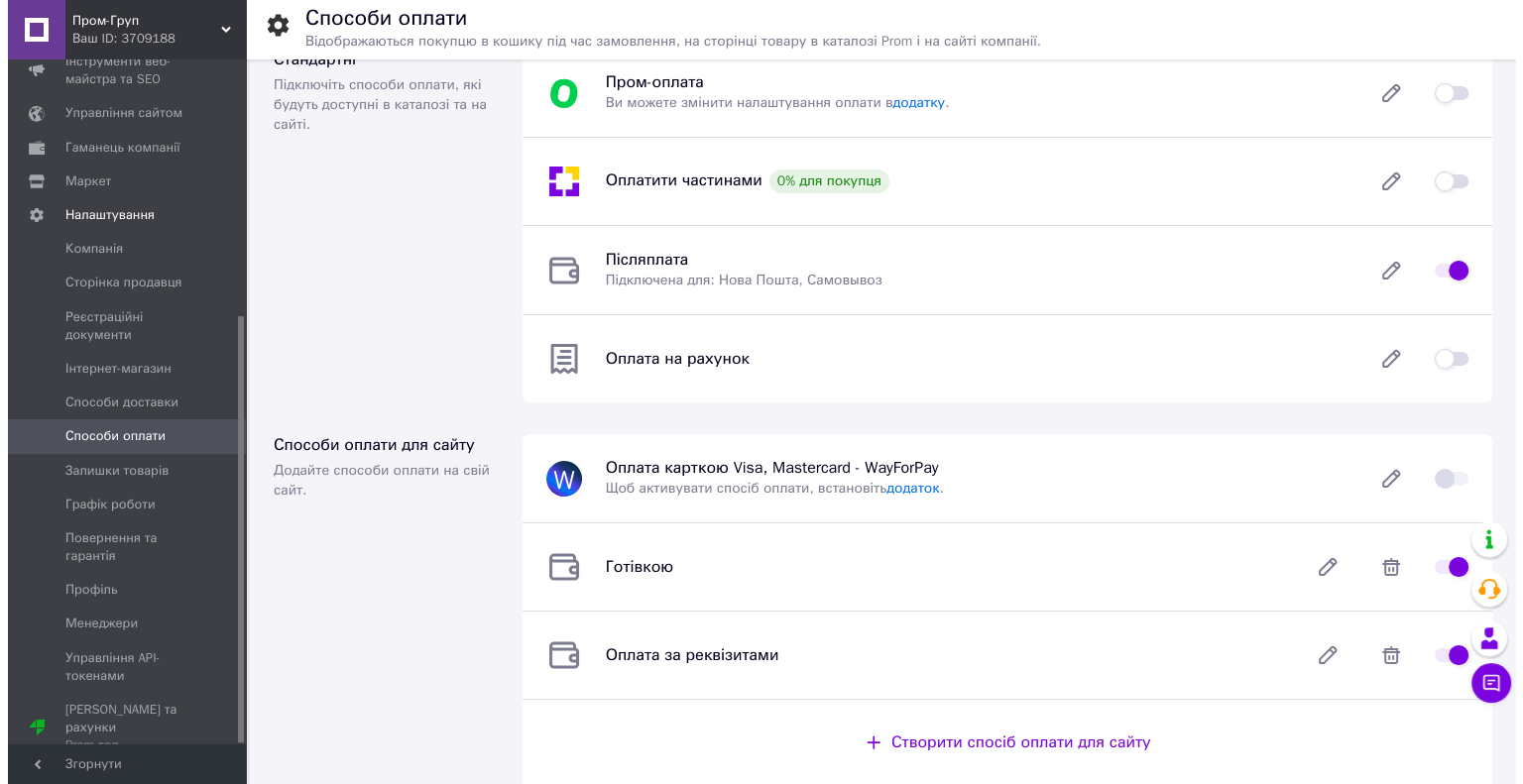 scroll, scrollTop: 0, scrollLeft: 0, axis: both 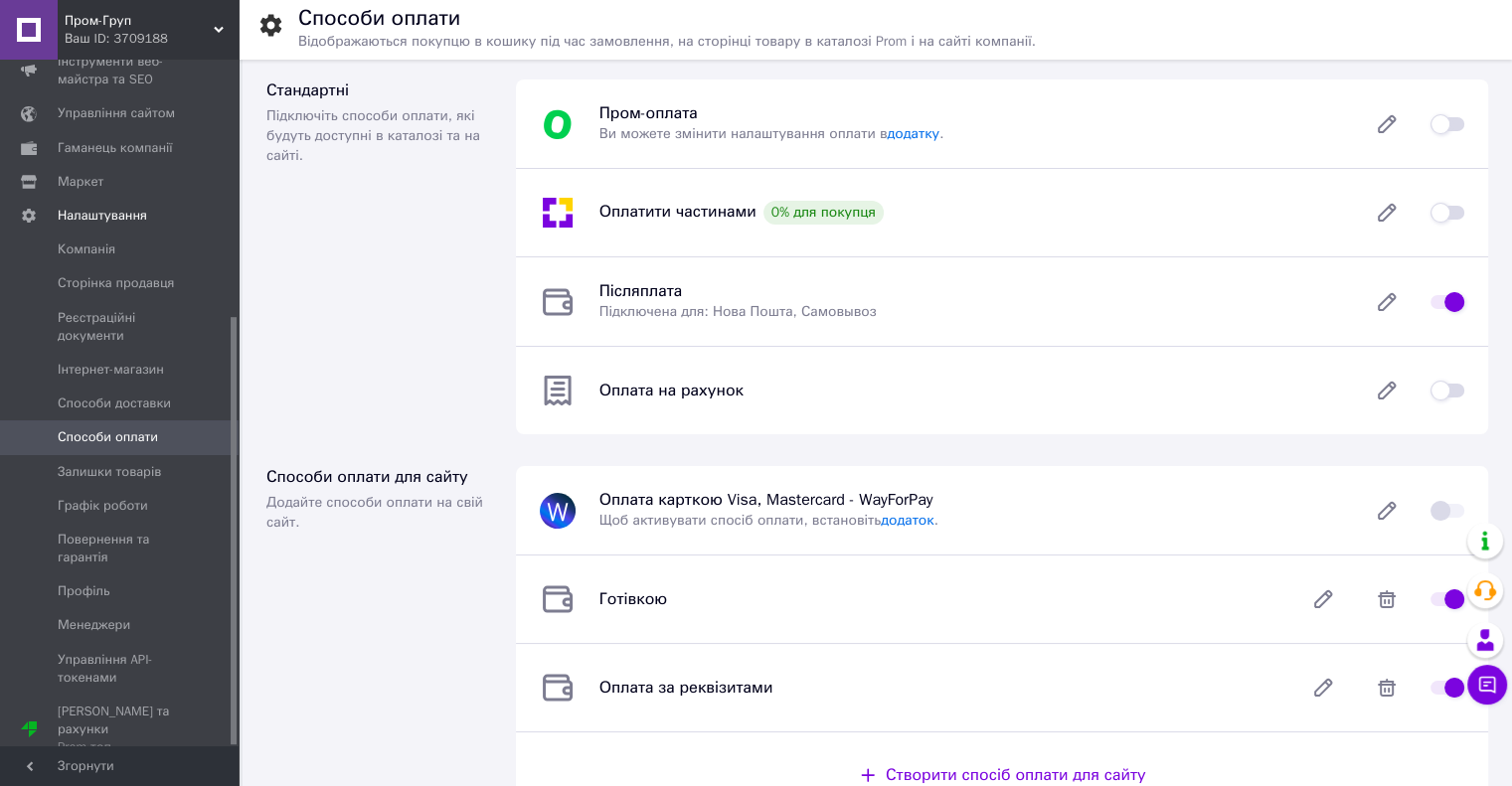 click at bounding box center [1447, 124] 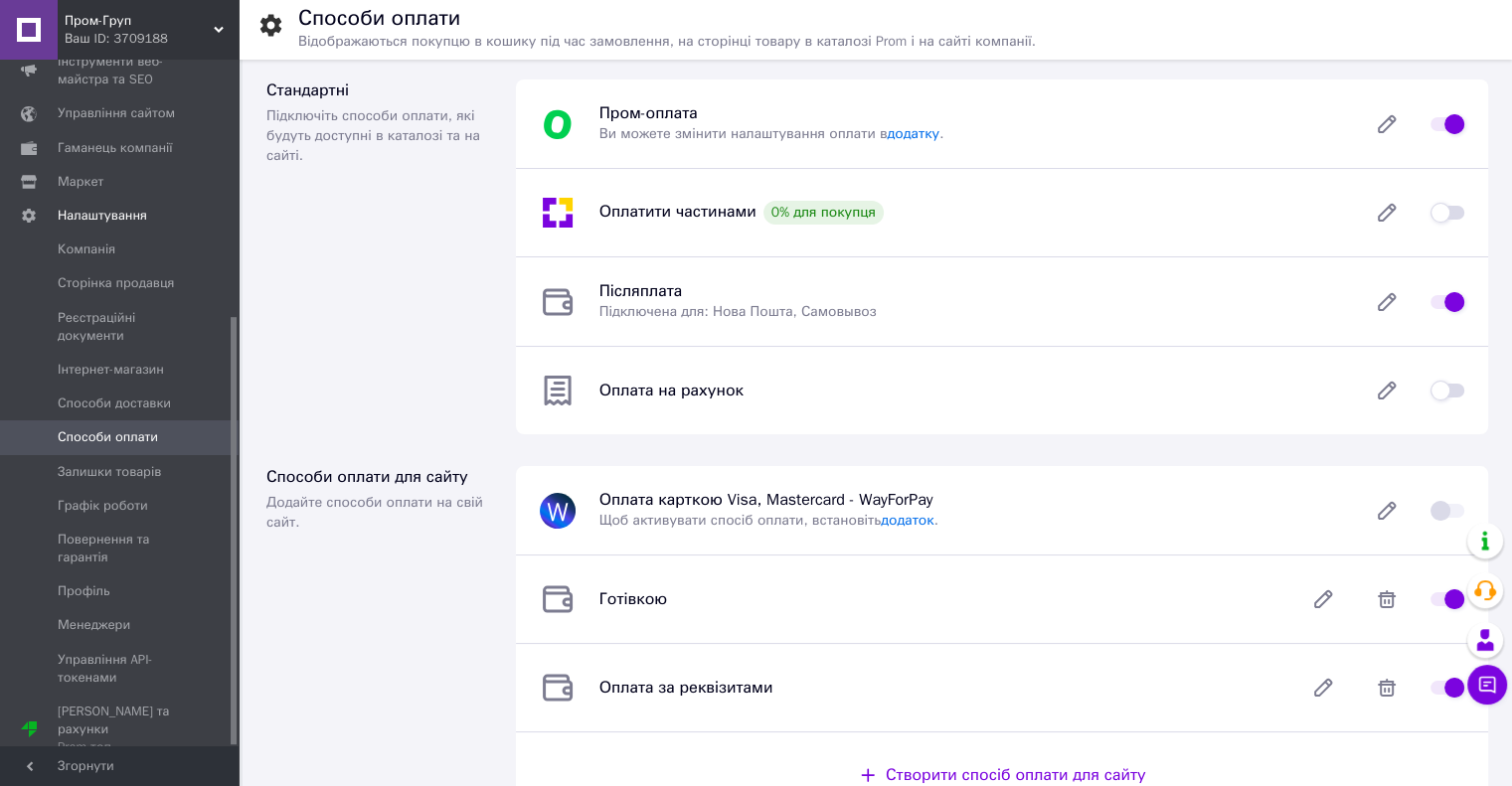 checkbox on "true" 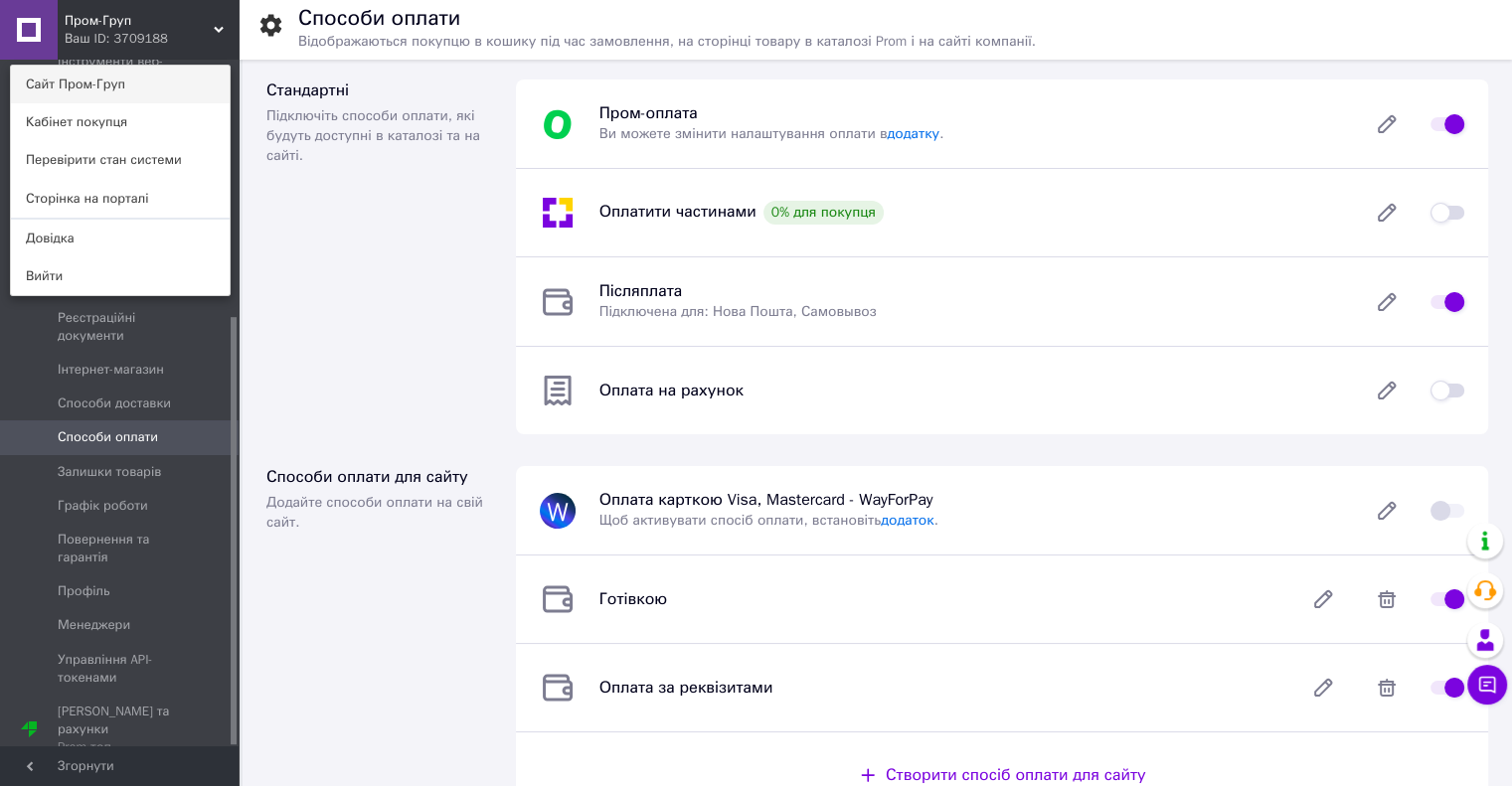 click on "Сайт Пром-Груп" at bounding box center (120, 84) 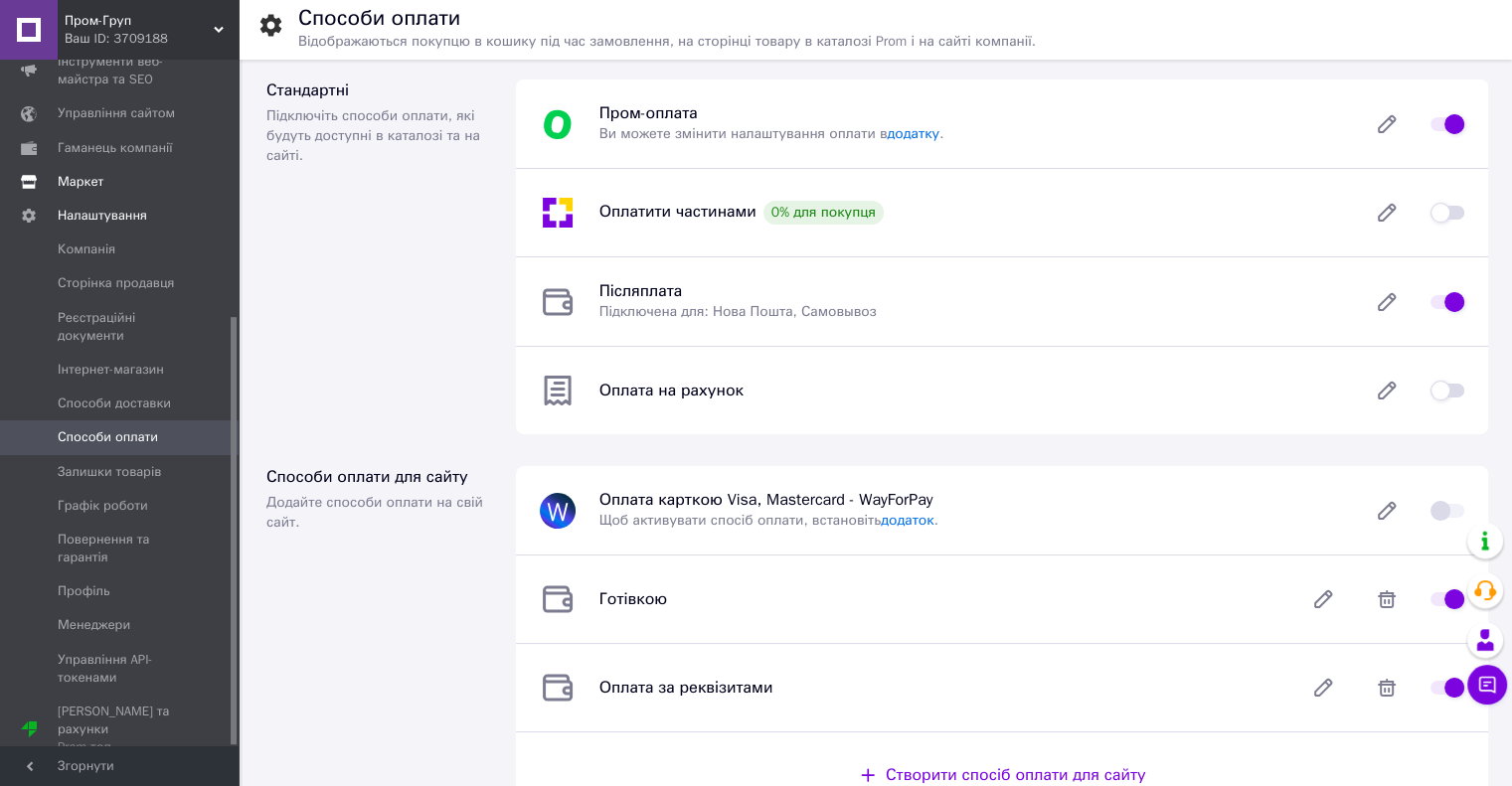 click on "Маркет" at bounding box center [81, 182] 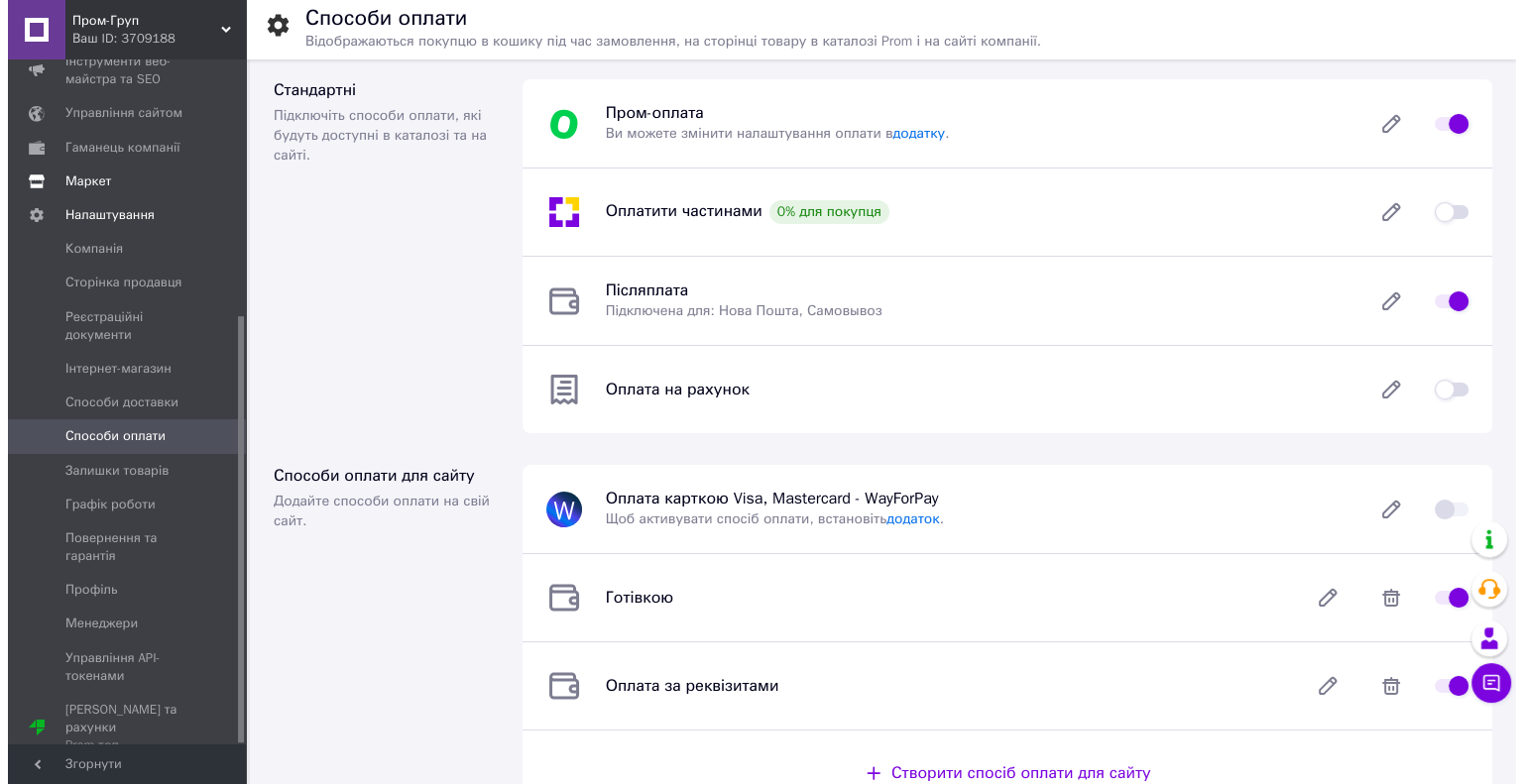 scroll, scrollTop: 85, scrollLeft: 0, axis: vertical 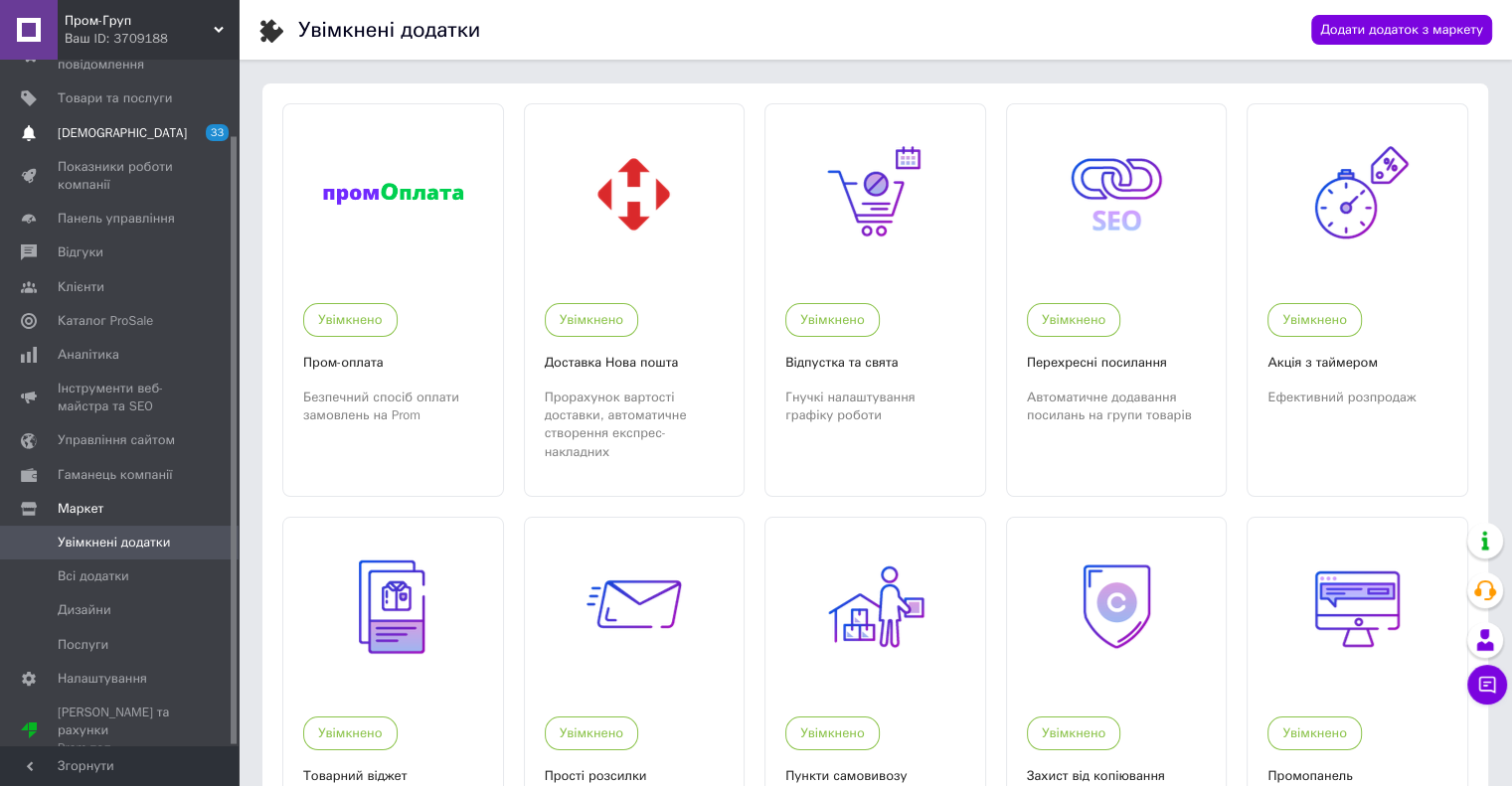 click on "[DEMOGRAPHIC_DATA]" at bounding box center [122, 133] 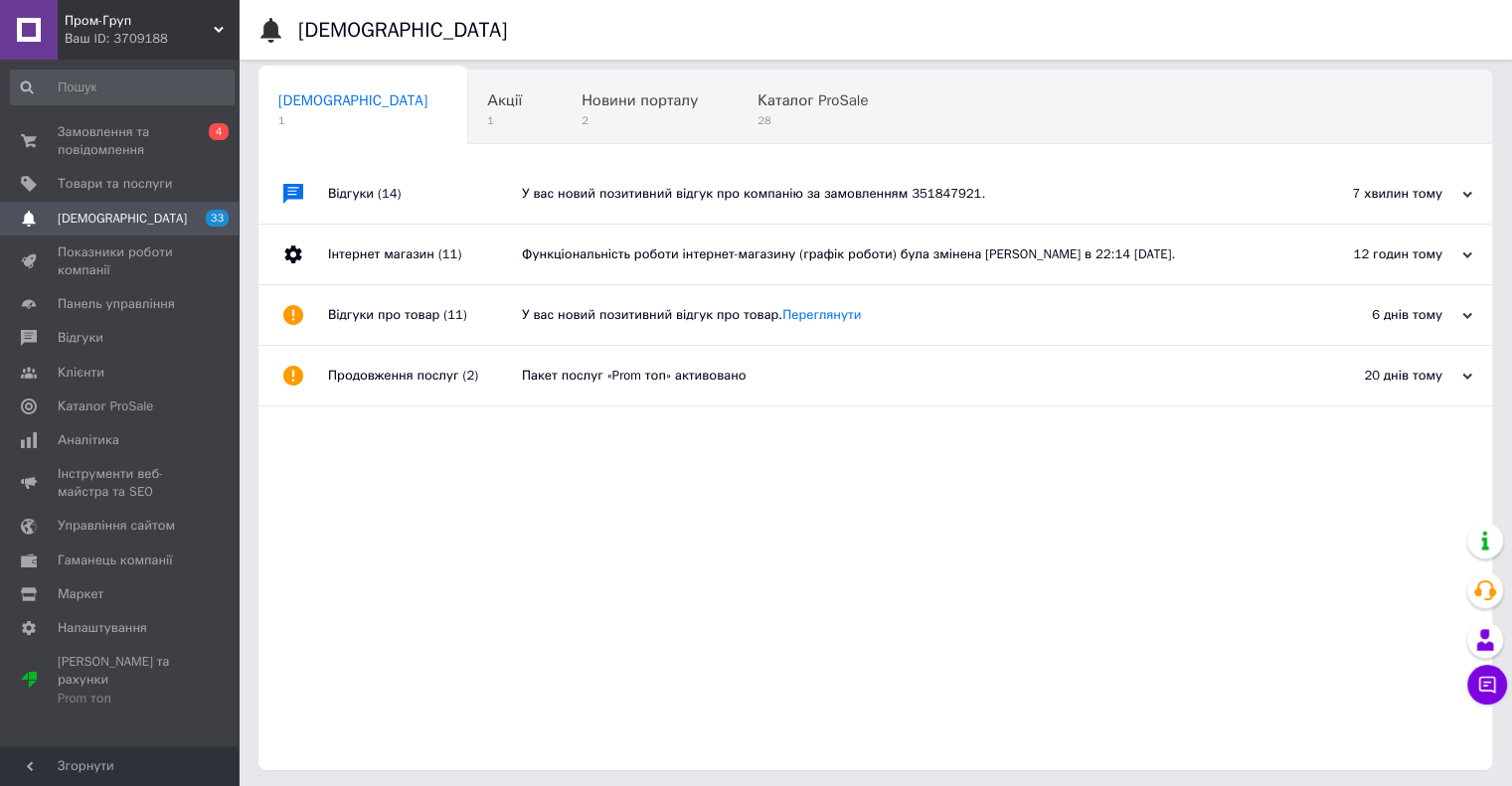 scroll, scrollTop: 13, scrollLeft: 0, axis: vertical 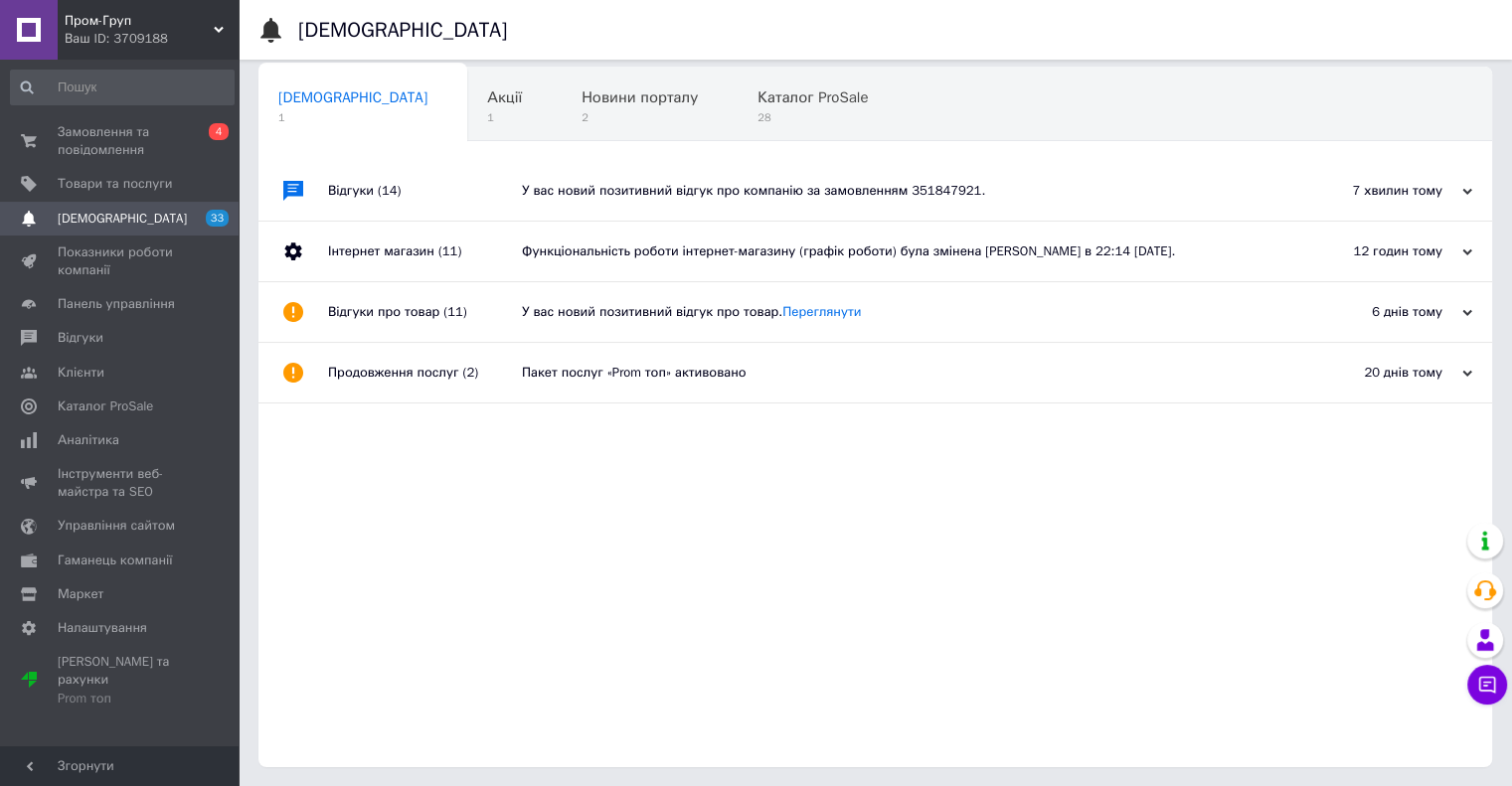click on "У вас новий позитивний відгук про компанію за замовленням 351847921." at bounding box center [898, 191] 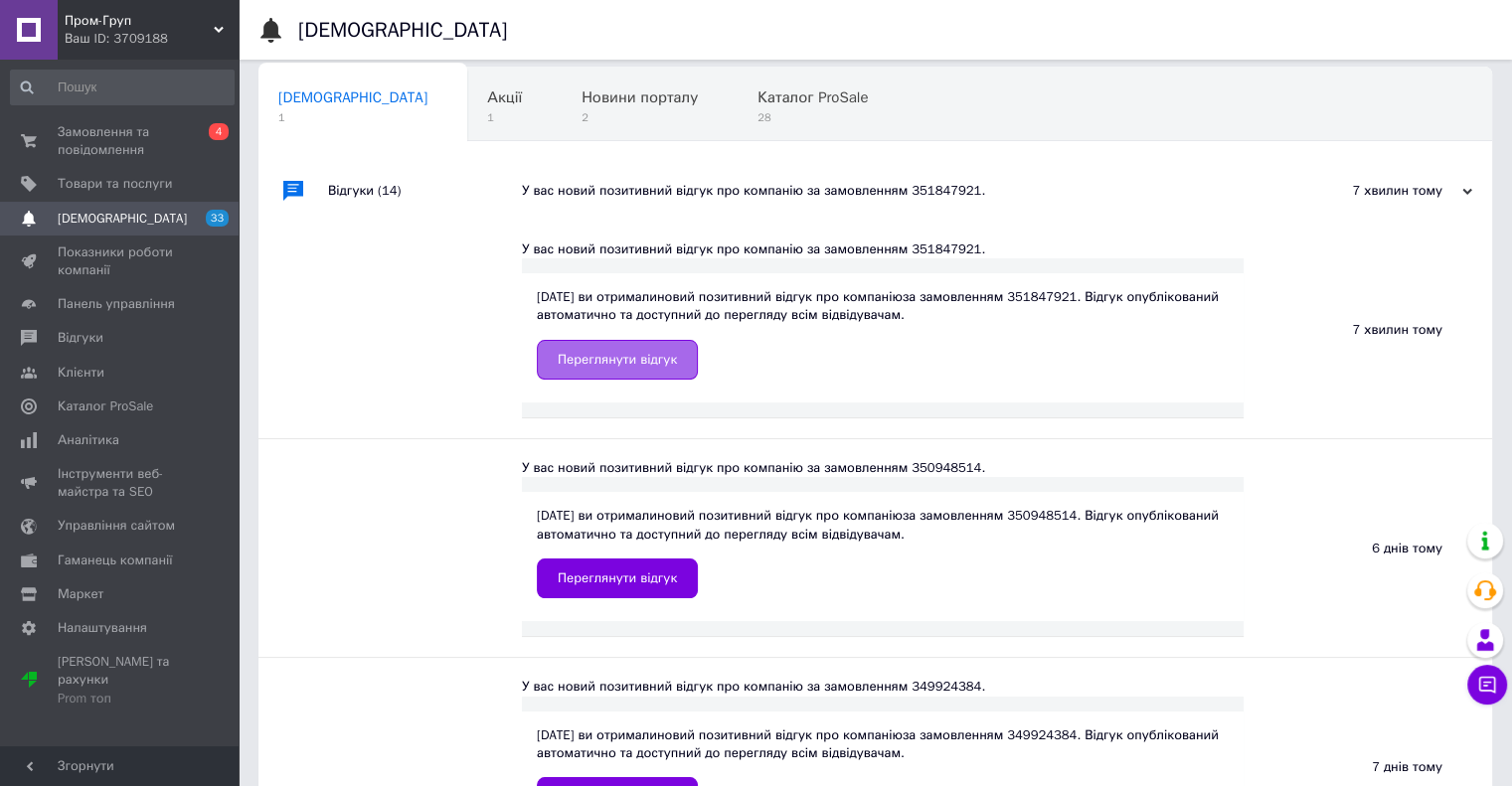 click on "Переглянути відгук" at bounding box center (617, 360) 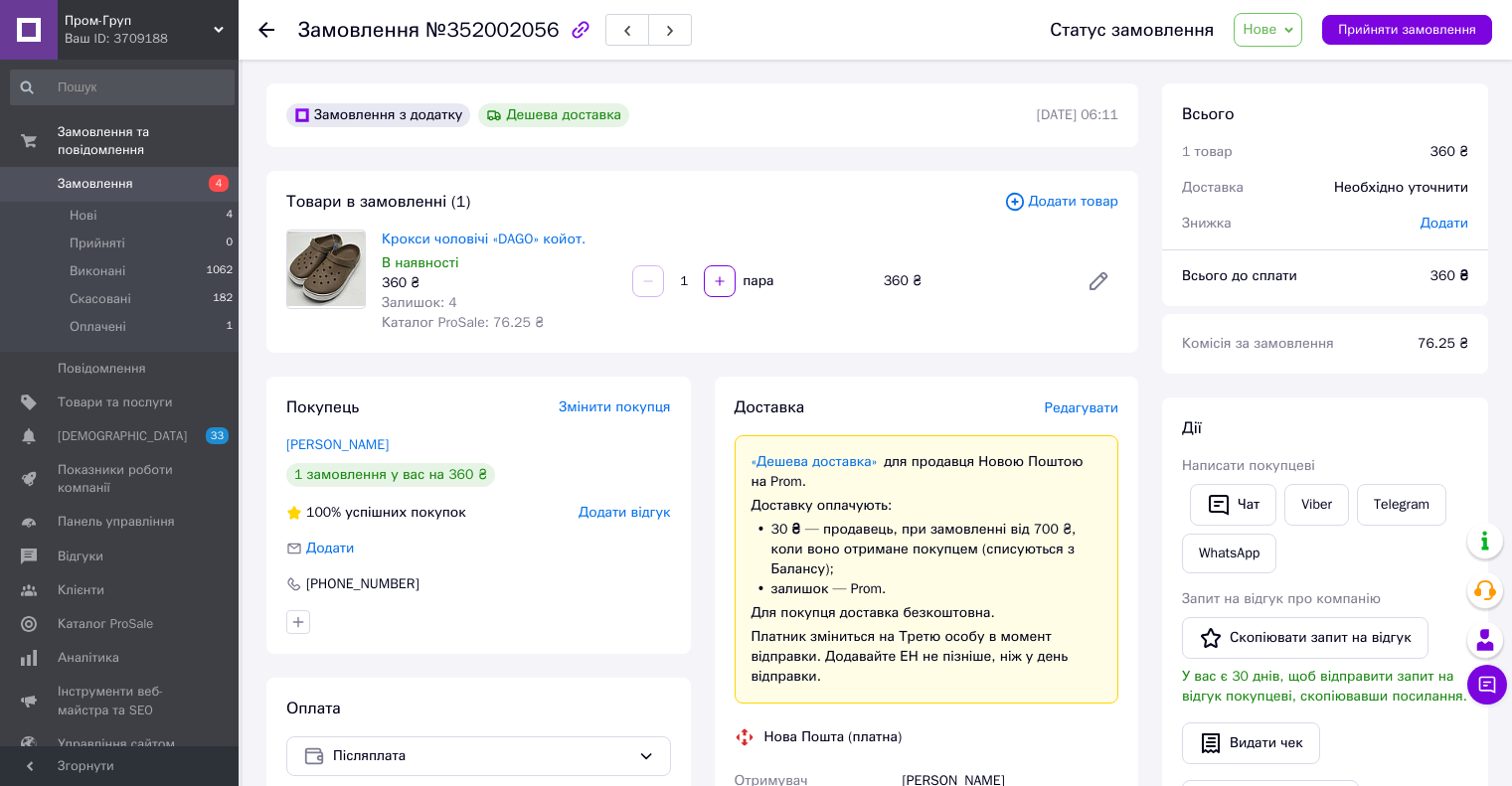 scroll, scrollTop: 0, scrollLeft: 0, axis: both 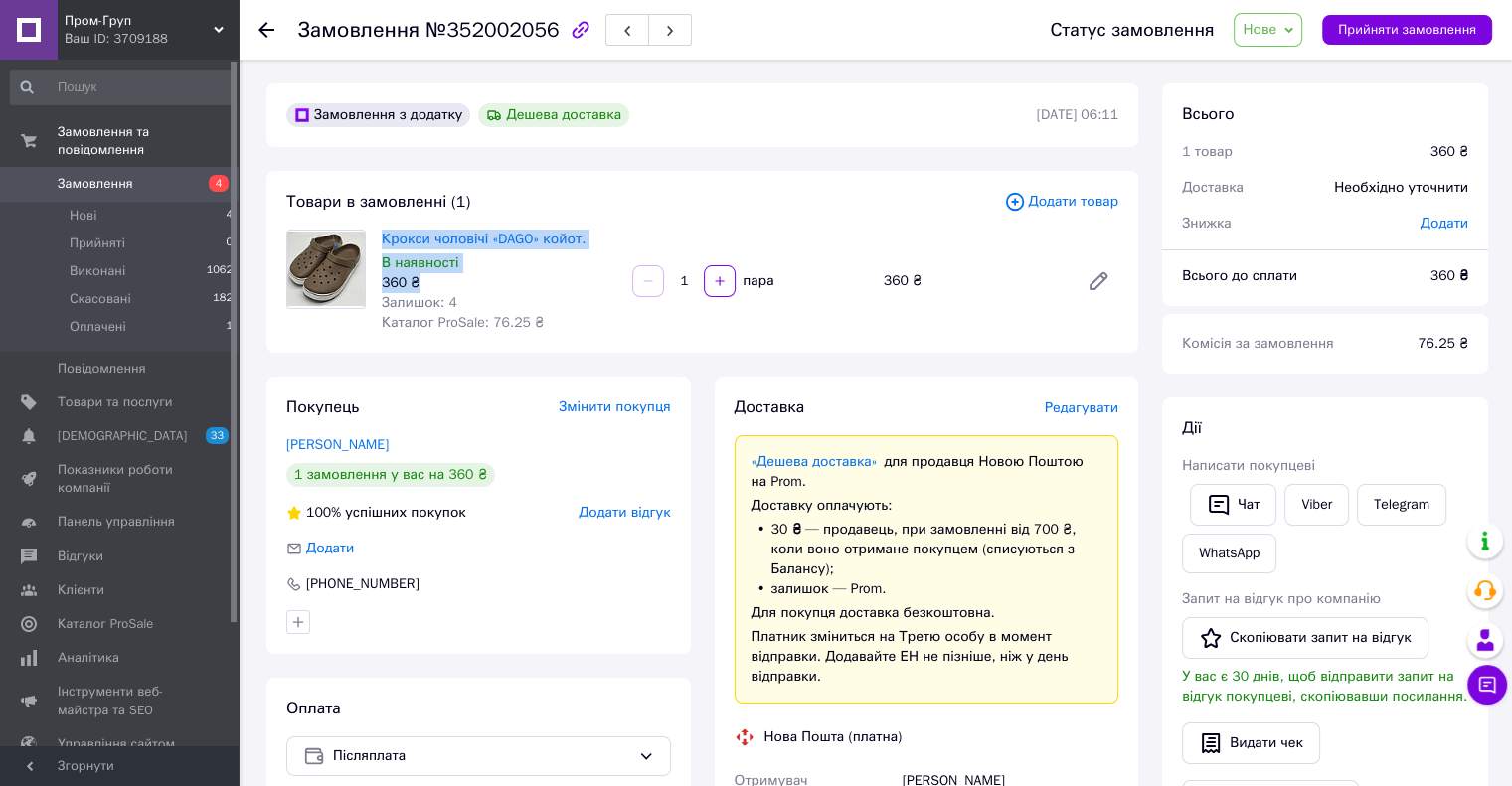 drag, startPoint x: 379, startPoint y: 233, endPoint x: 468, endPoint y: 286, distance: 103.58571 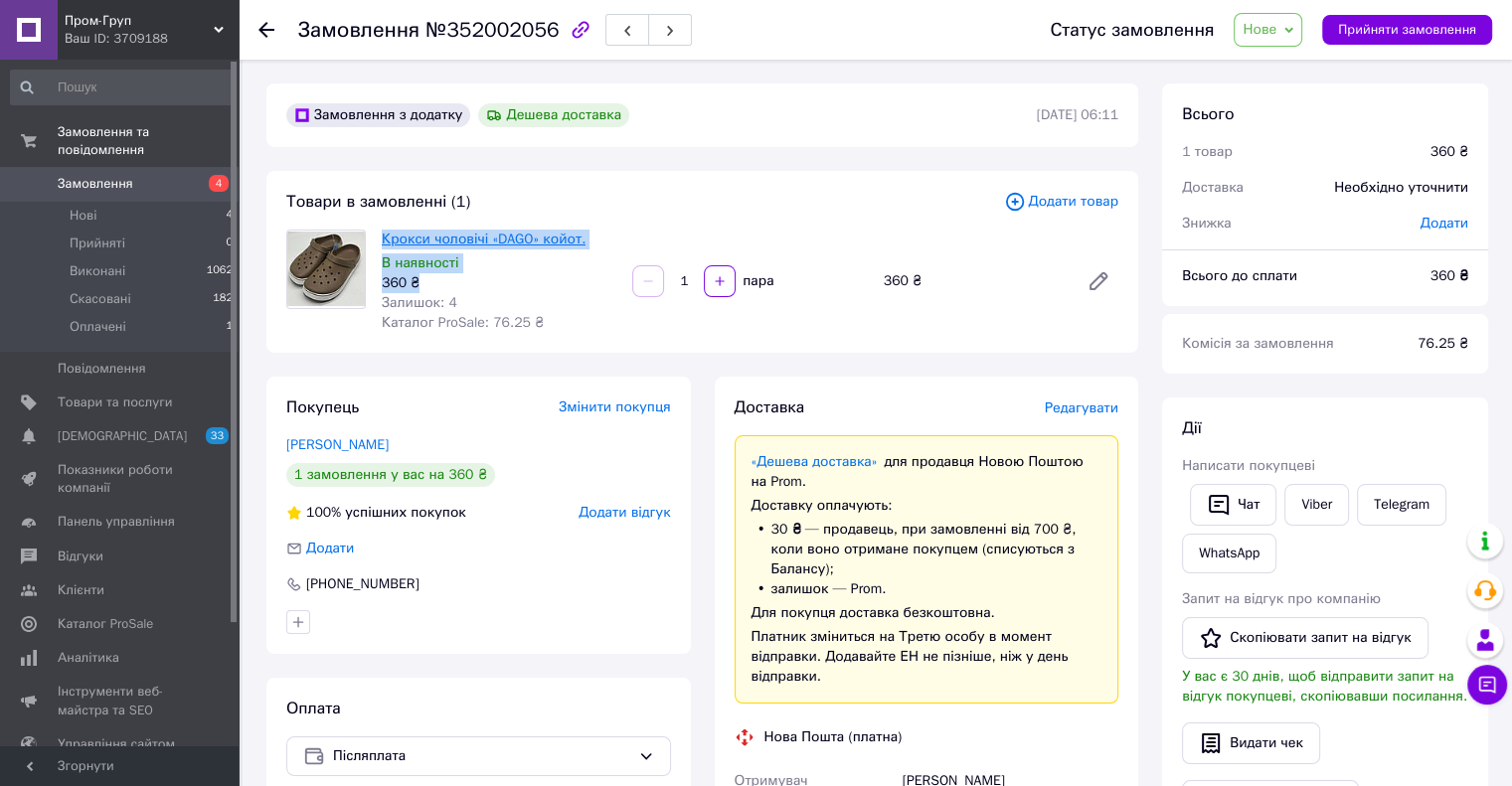 copy on "Крокси чоловічі «DAGO» койот. В наявності 360 ₴" 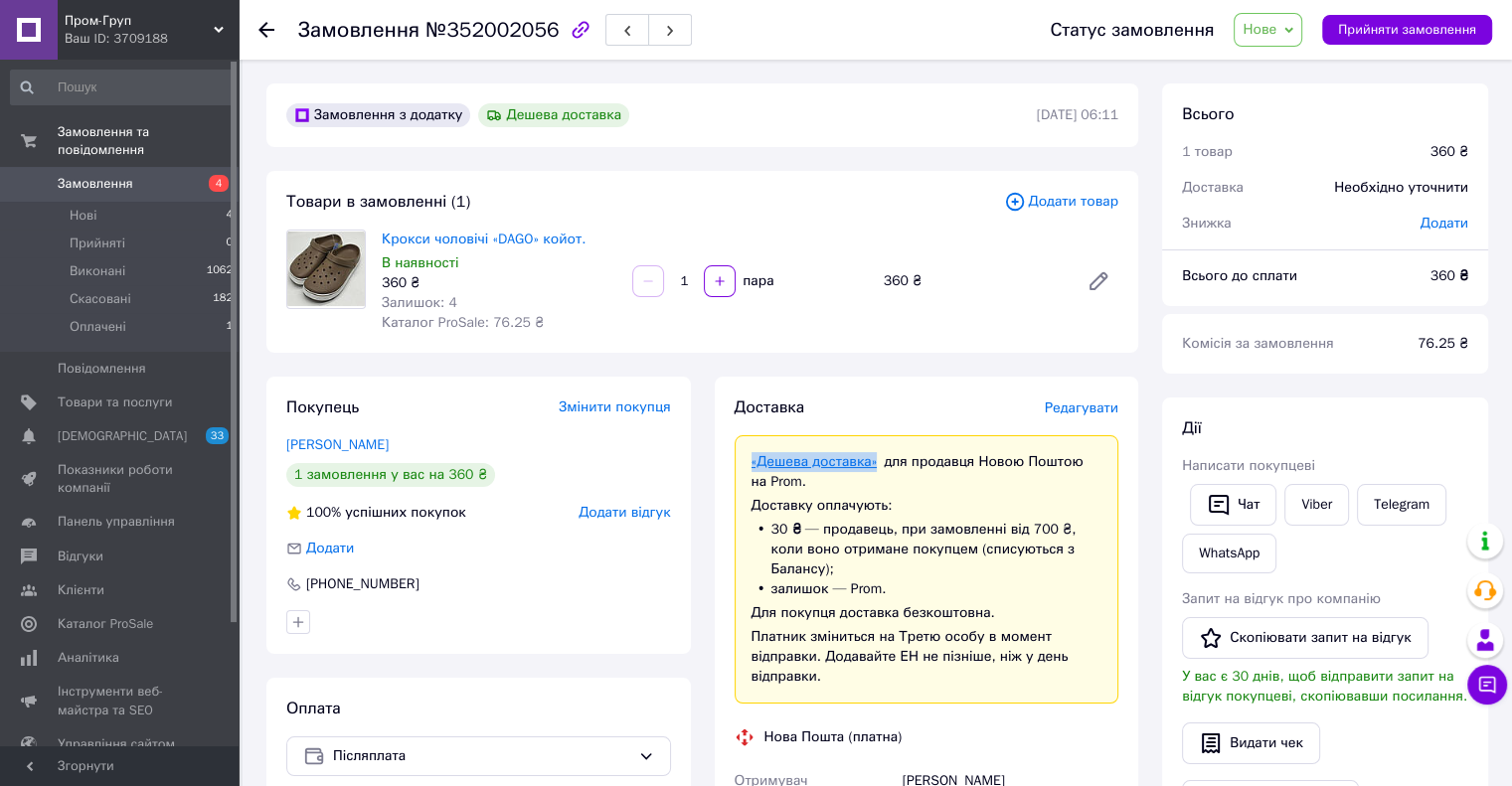 drag, startPoint x: 748, startPoint y: 458, endPoint x: 874, endPoint y: 459, distance: 126.00397 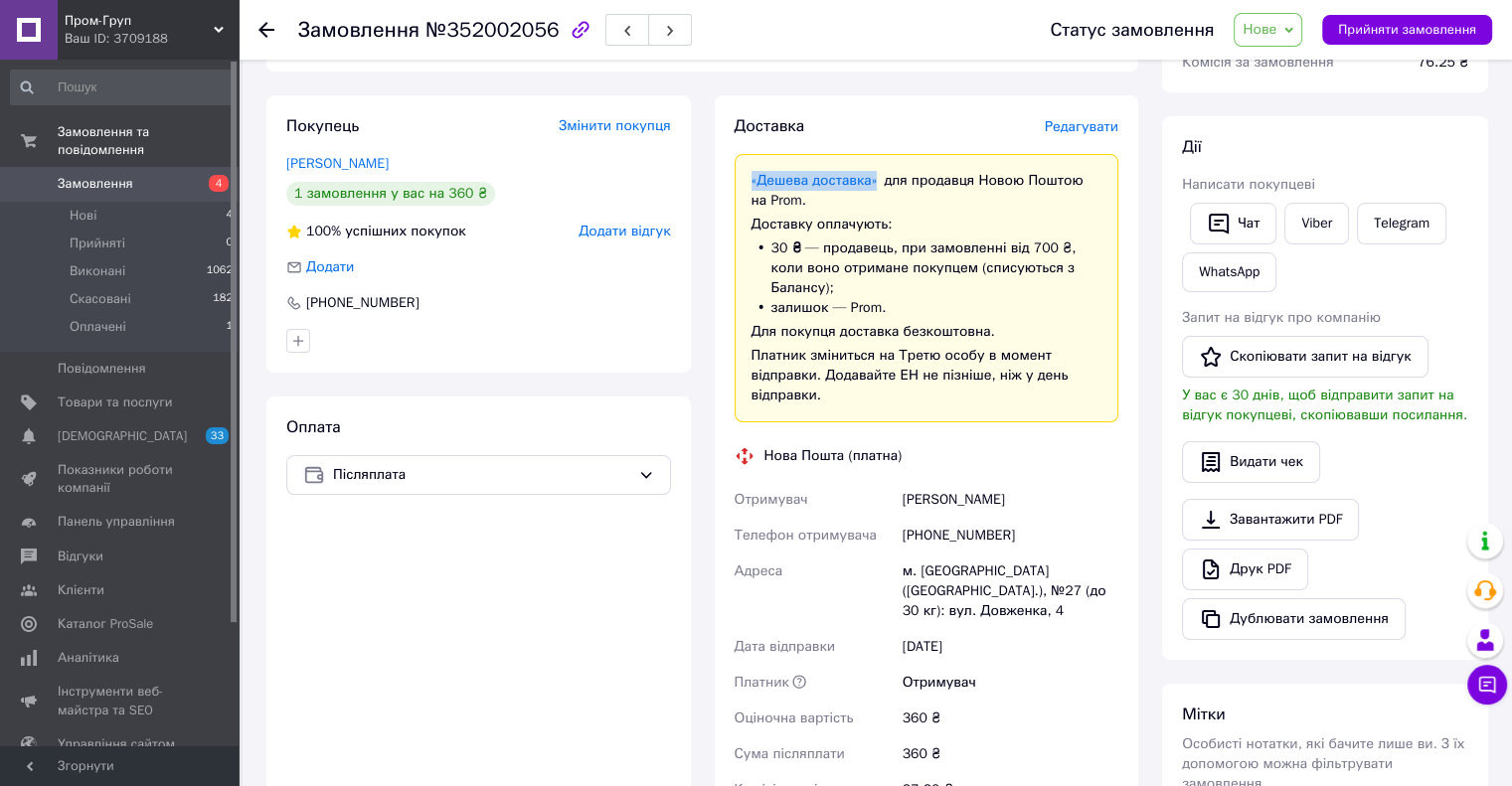 scroll, scrollTop: 298, scrollLeft: 0, axis: vertical 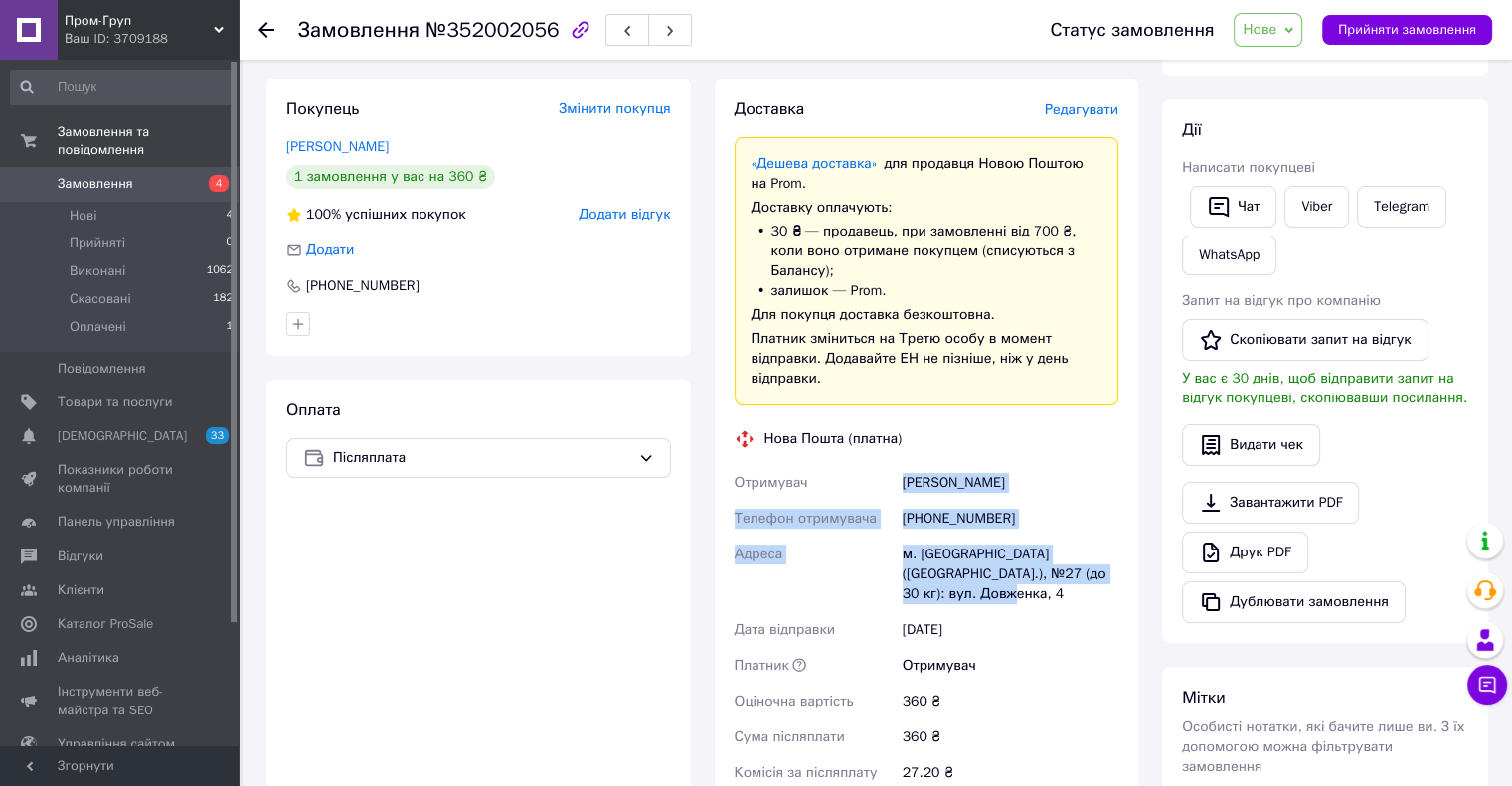 drag, startPoint x: 902, startPoint y: 464, endPoint x: 1083, endPoint y: 579, distance: 214.443 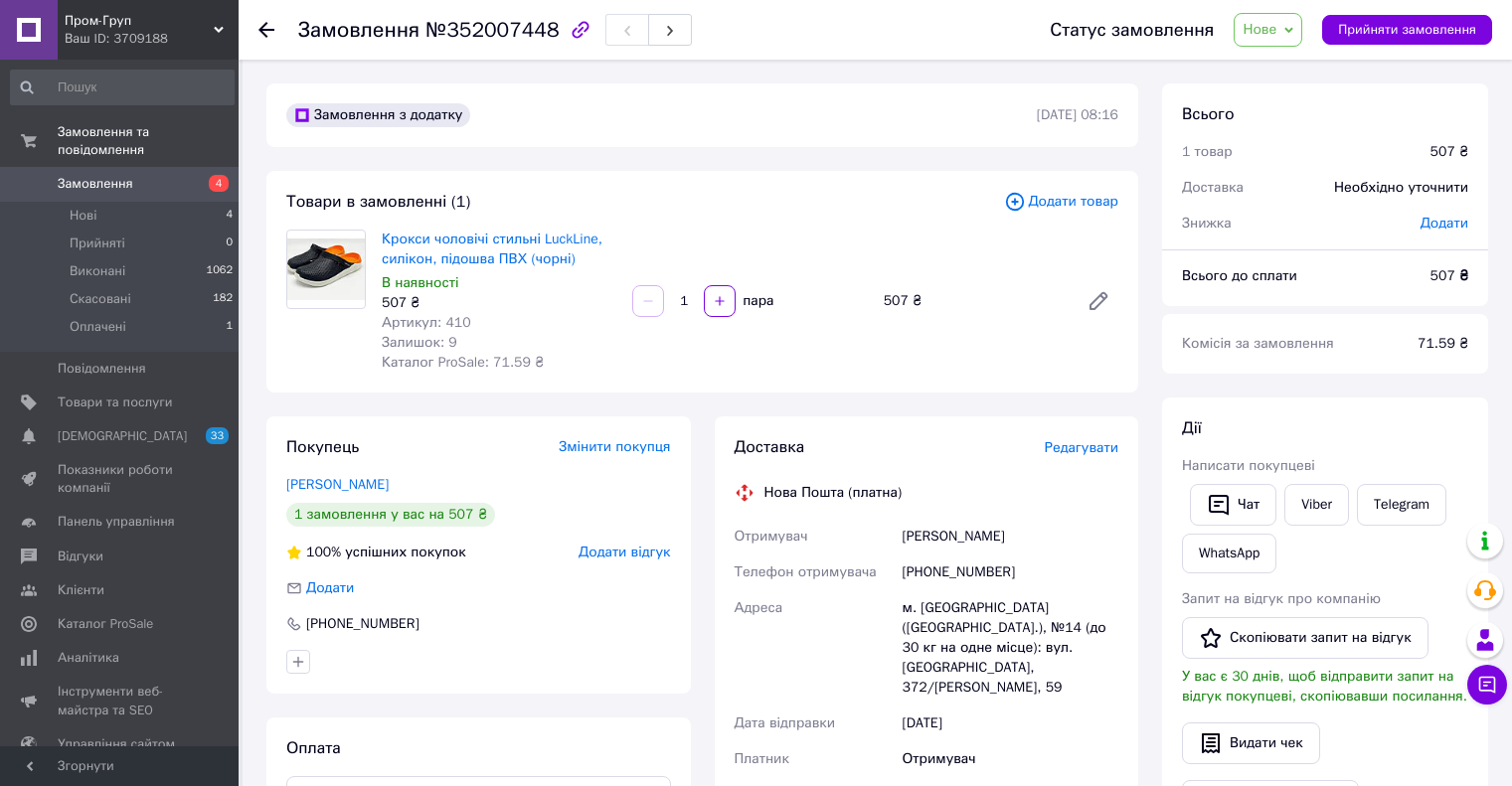 scroll, scrollTop: 0, scrollLeft: 0, axis: both 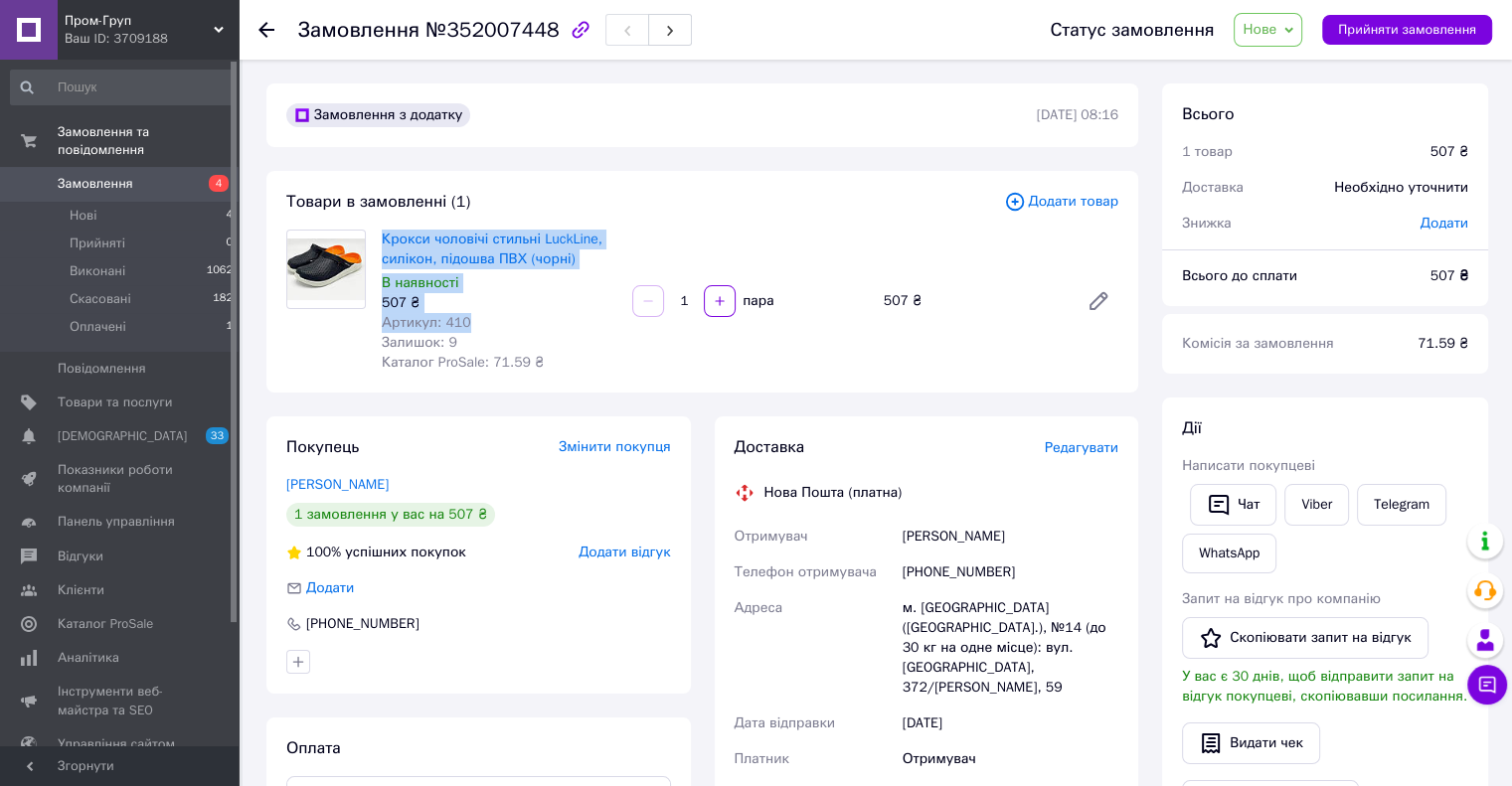 drag, startPoint x: 382, startPoint y: 241, endPoint x: 492, endPoint y: 325, distance: 138.4052 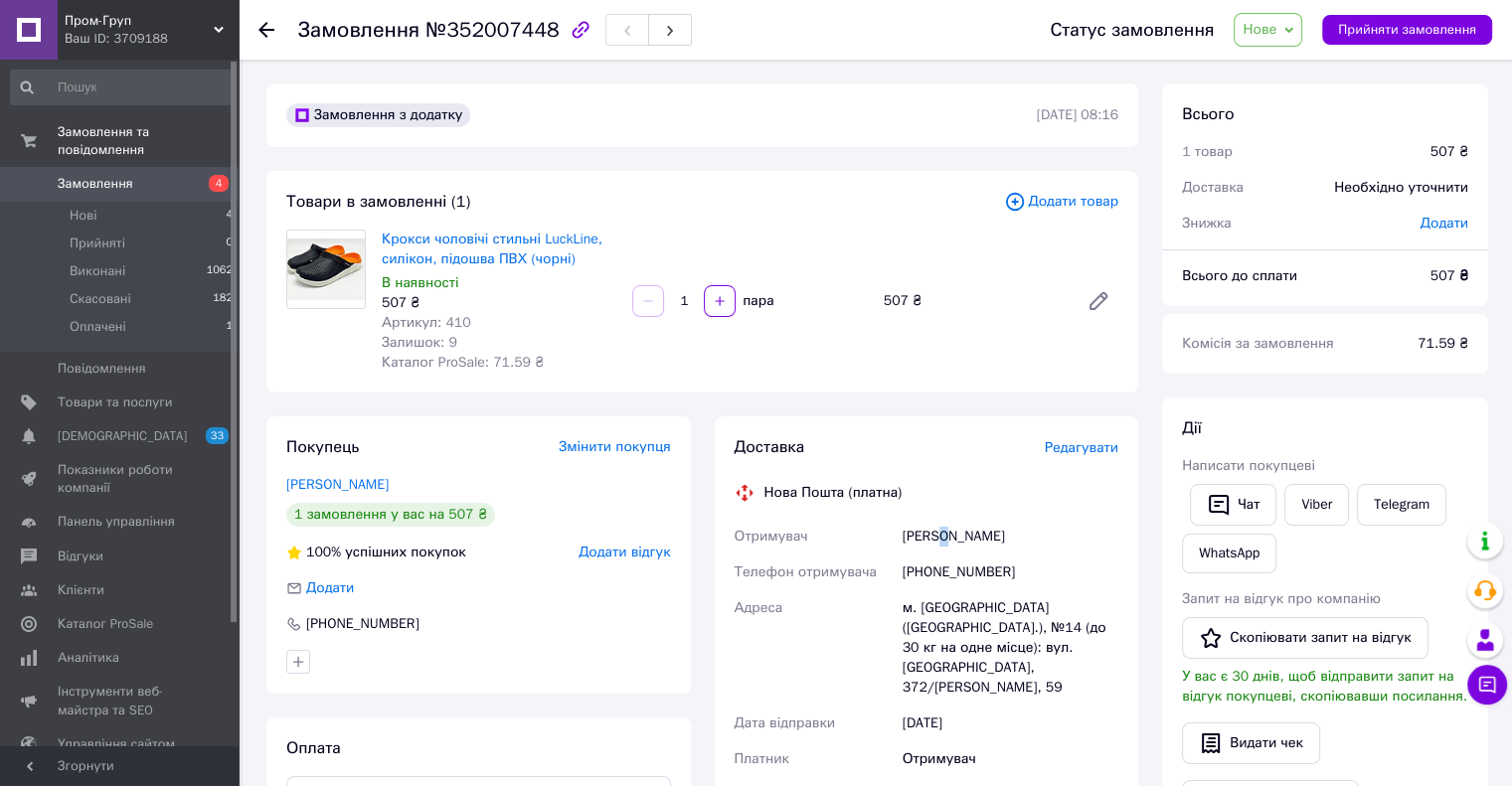 click on "[PERSON_NAME]" at bounding box center [1010, 537] 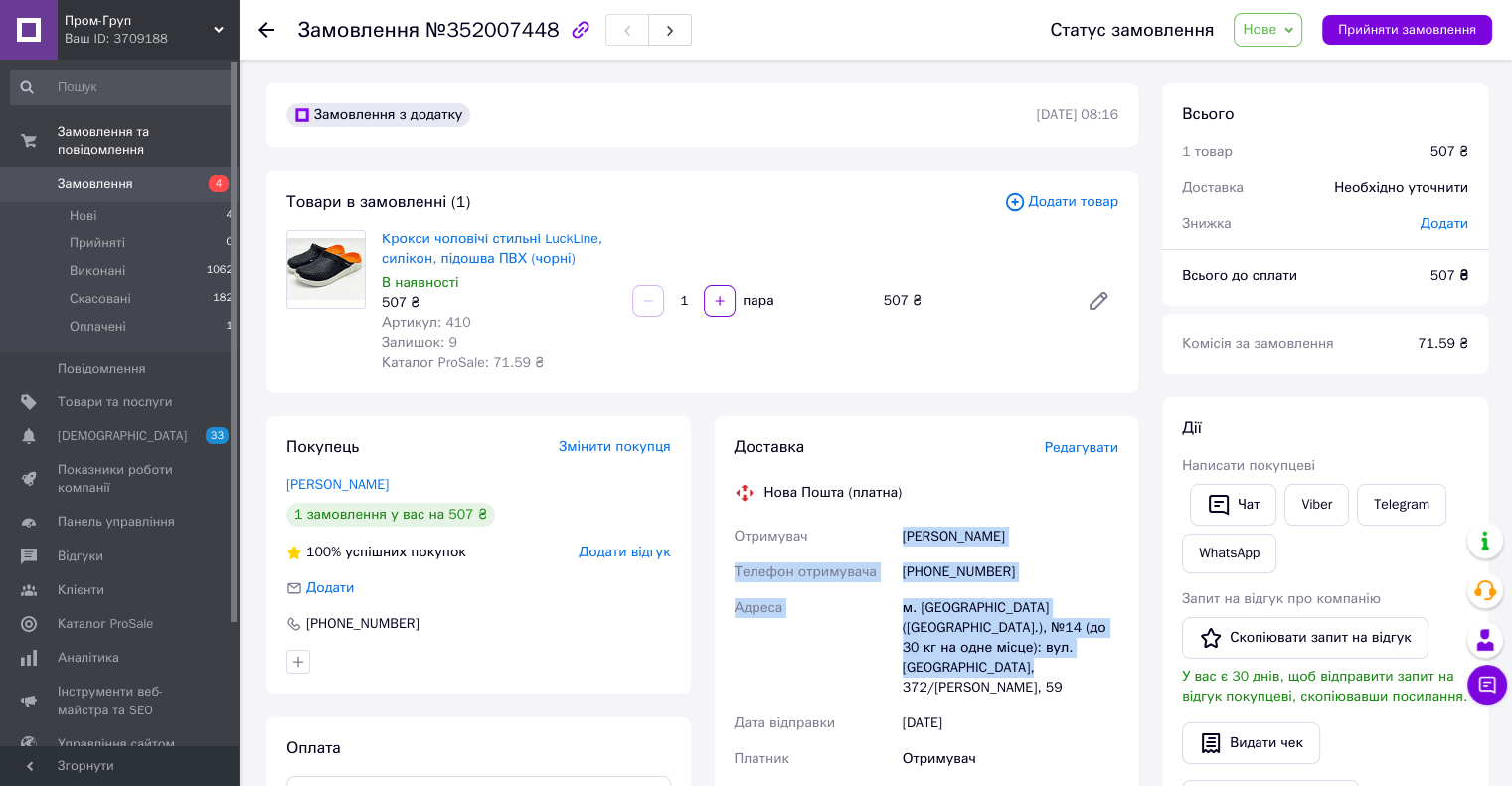 drag, startPoint x: 903, startPoint y: 538, endPoint x: 1128, endPoint y: 642, distance: 247.87295 